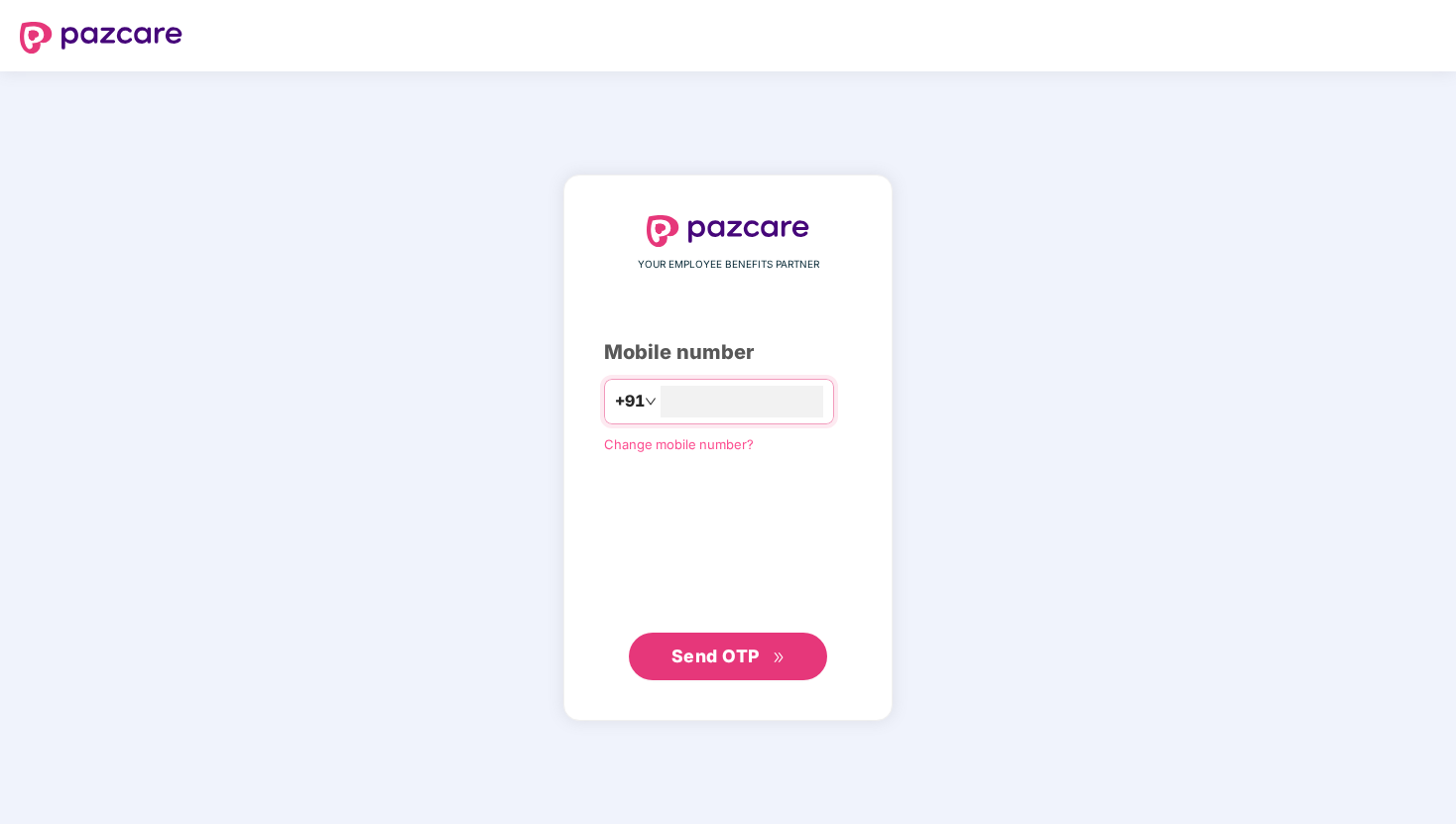 scroll, scrollTop: 0, scrollLeft: 0, axis: both 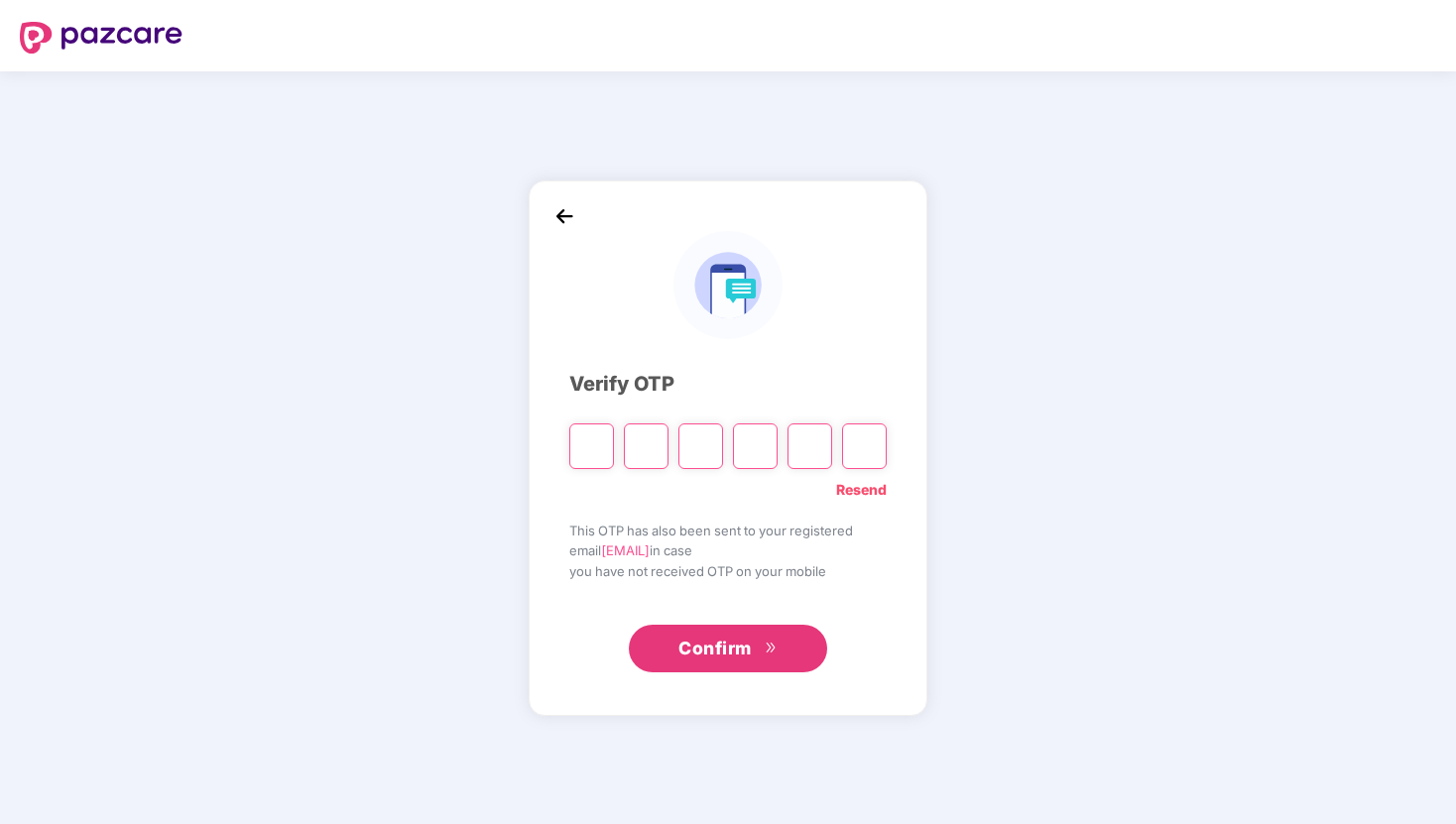 type on "*" 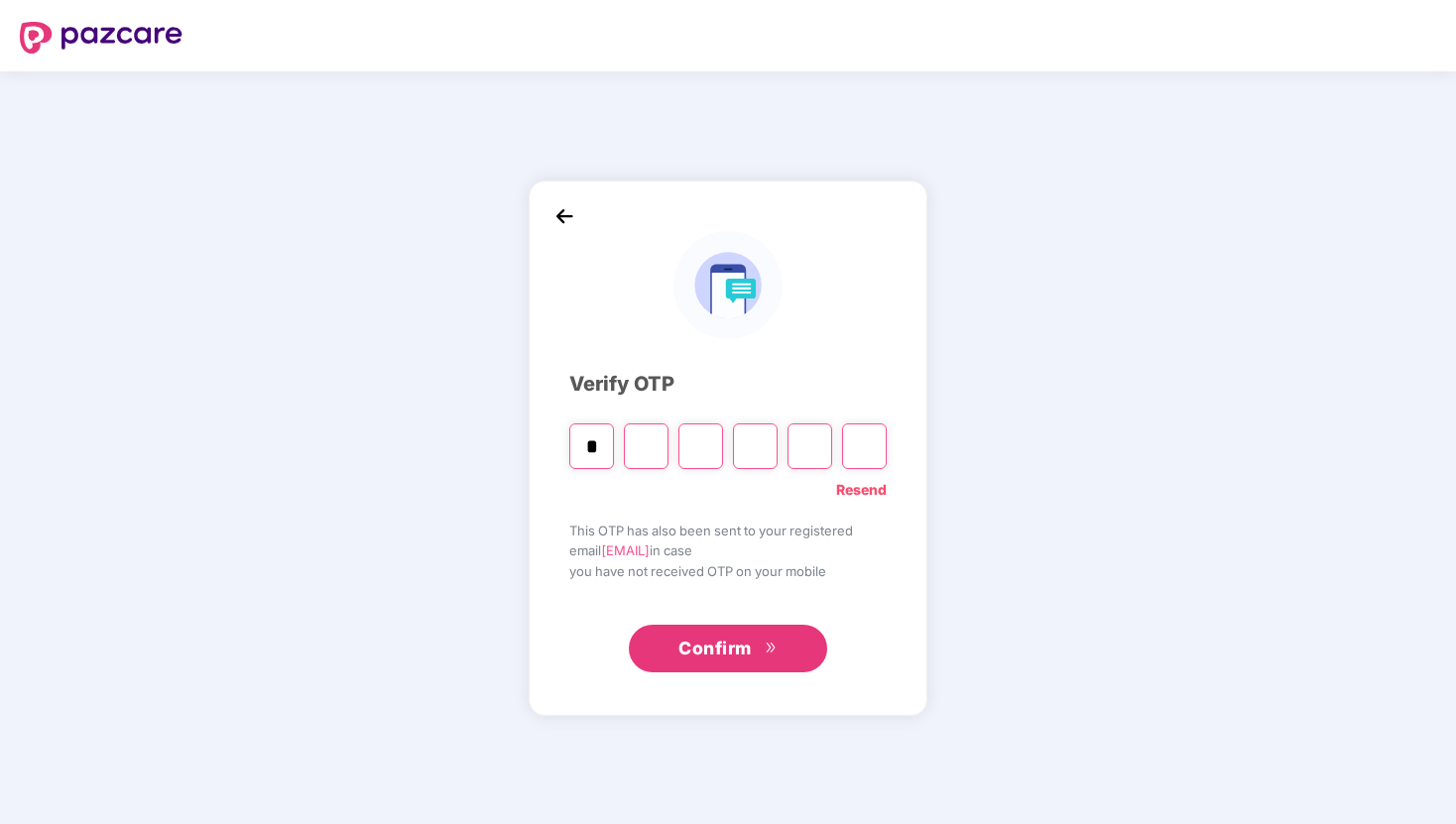 type on "*" 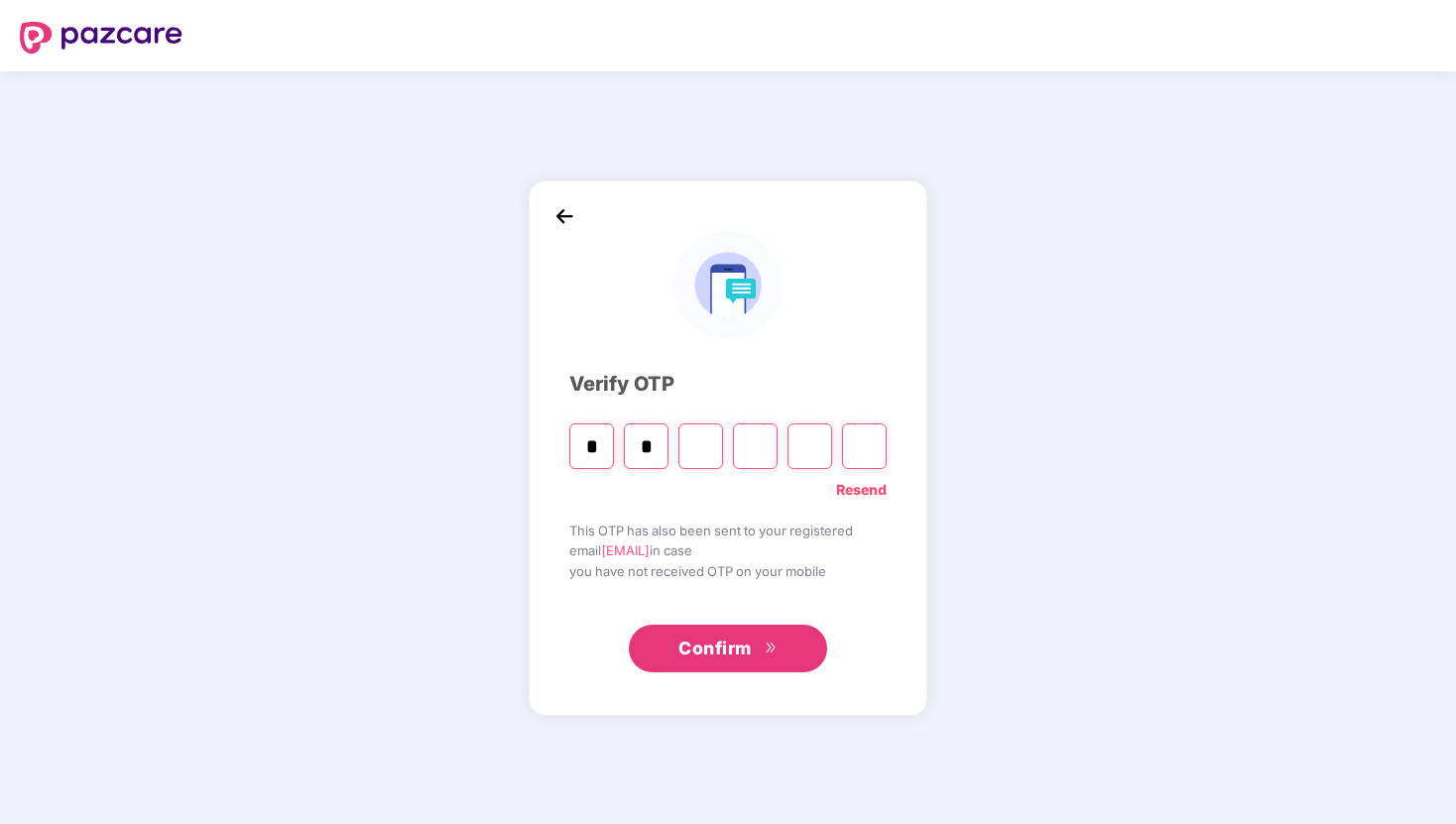 type on "*" 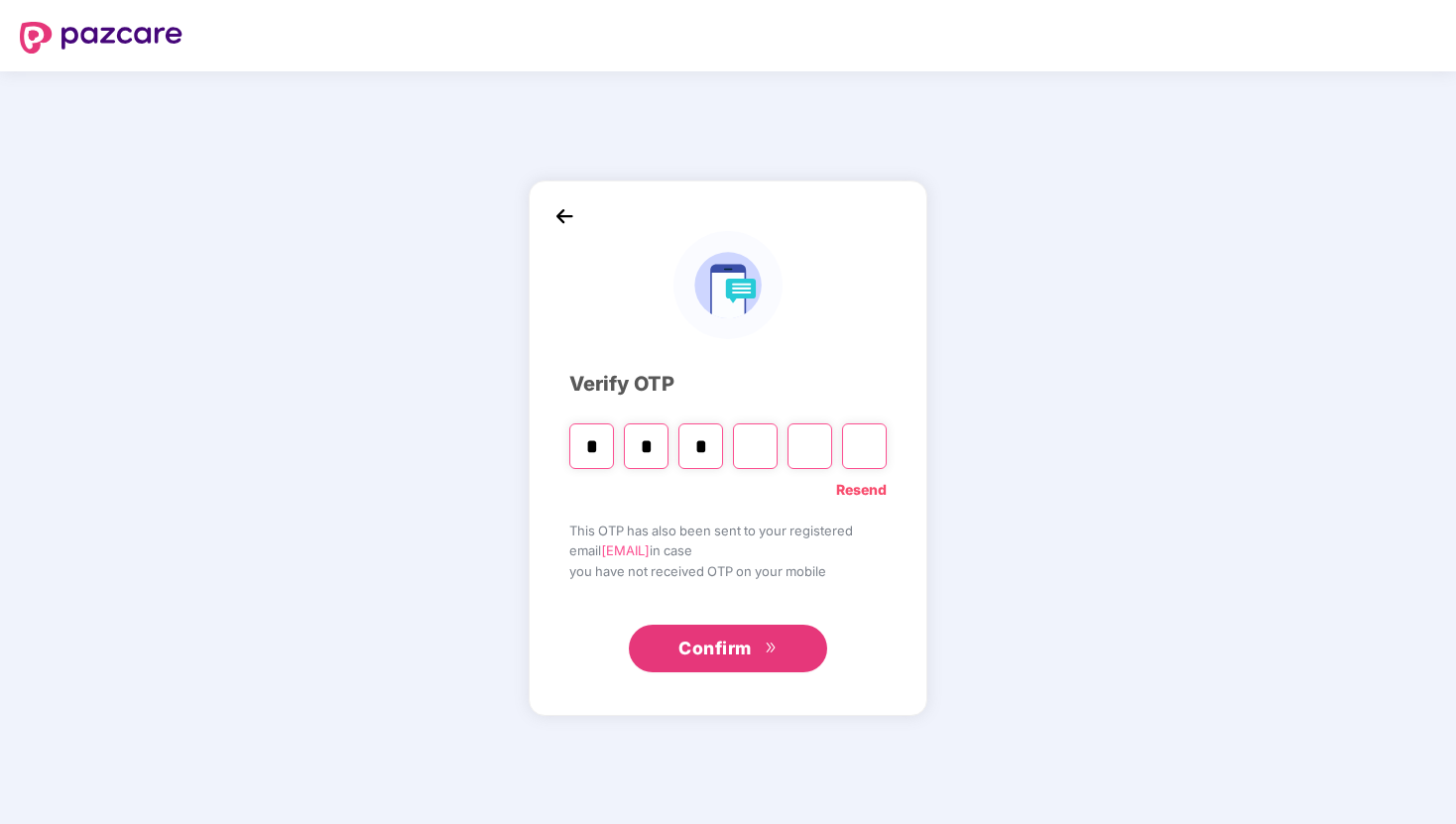 type on "*" 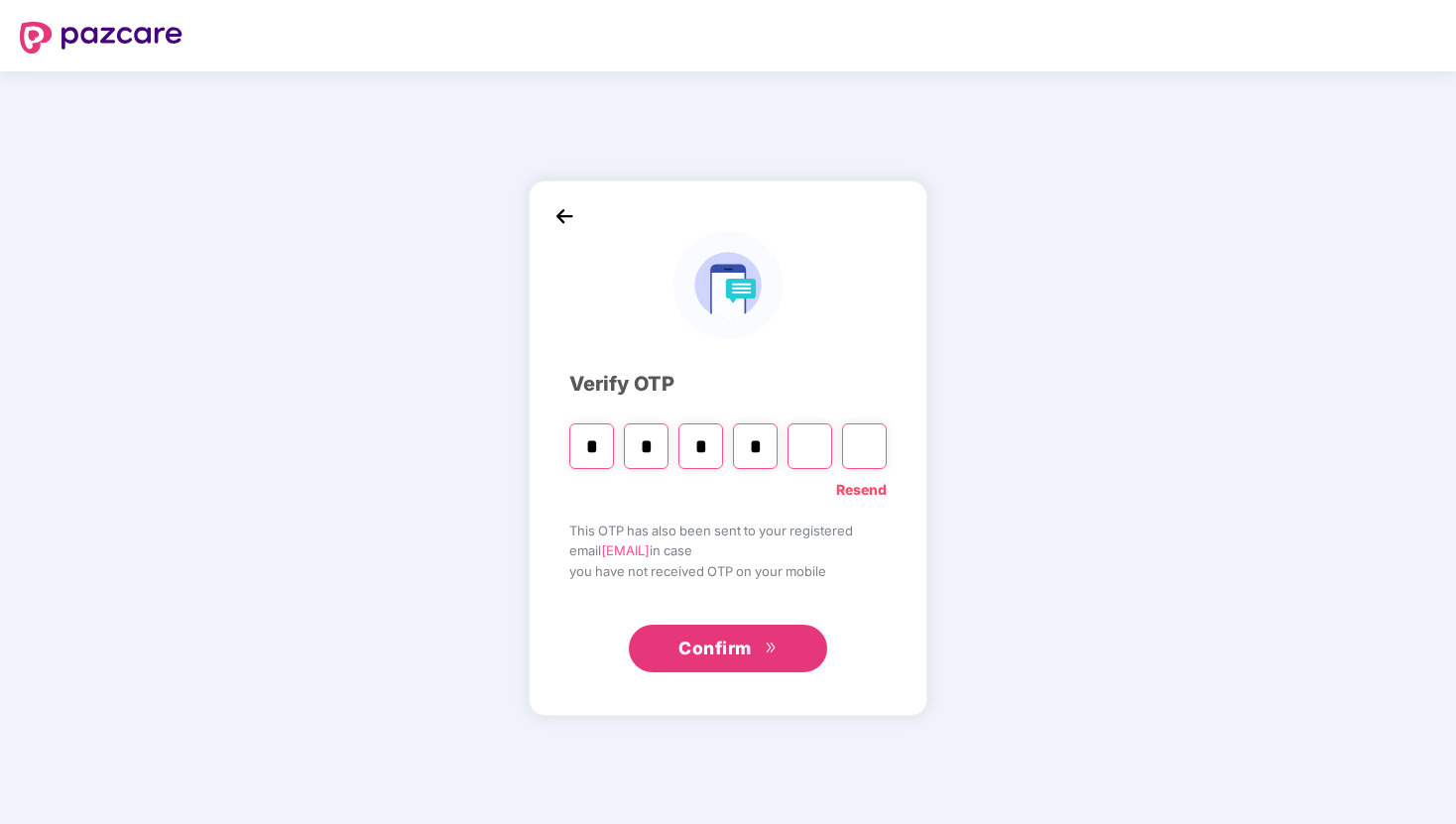 type on "*" 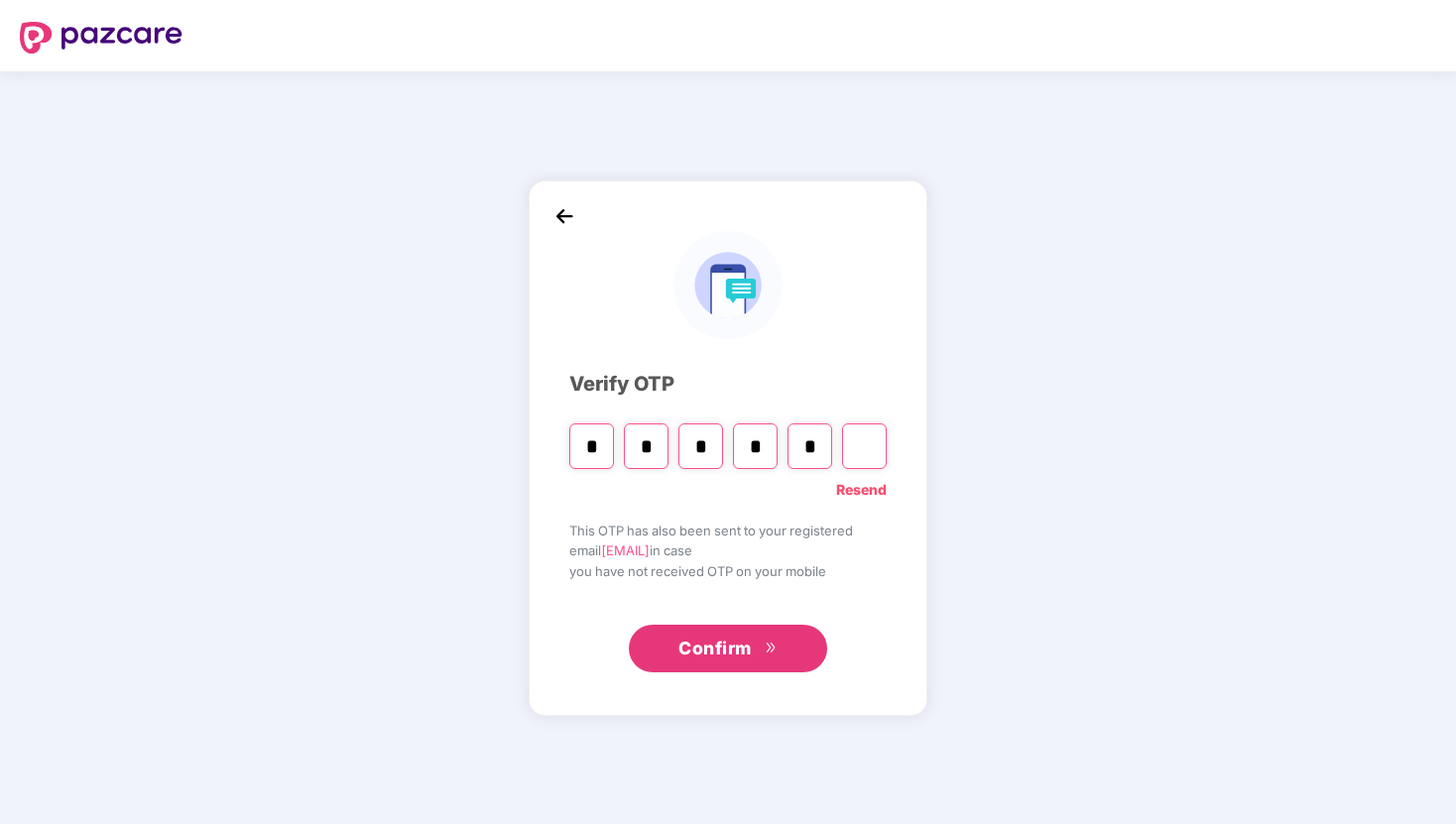 type on "*" 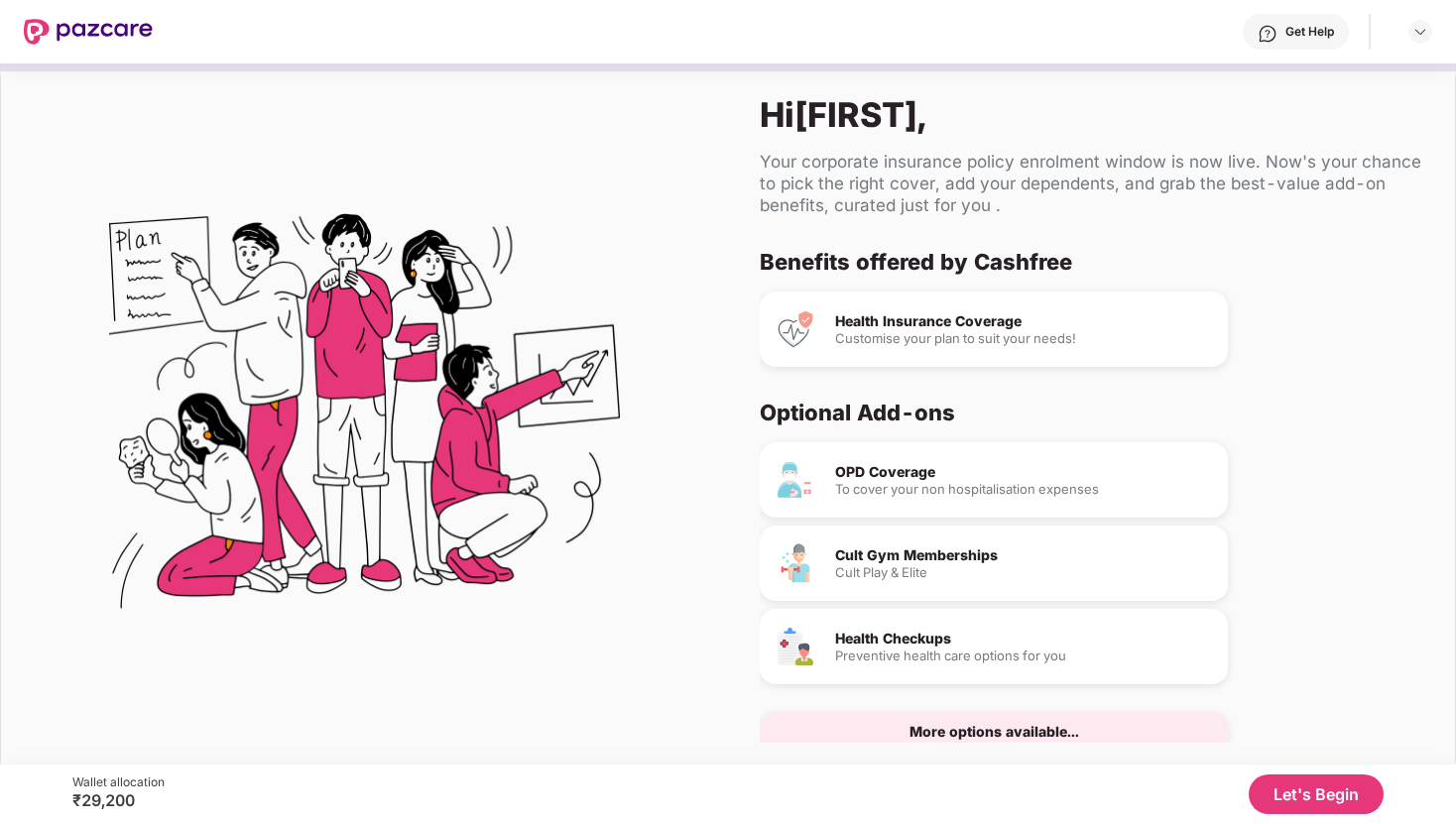 click on "Let's Begin" at bounding box center [1316, 794] 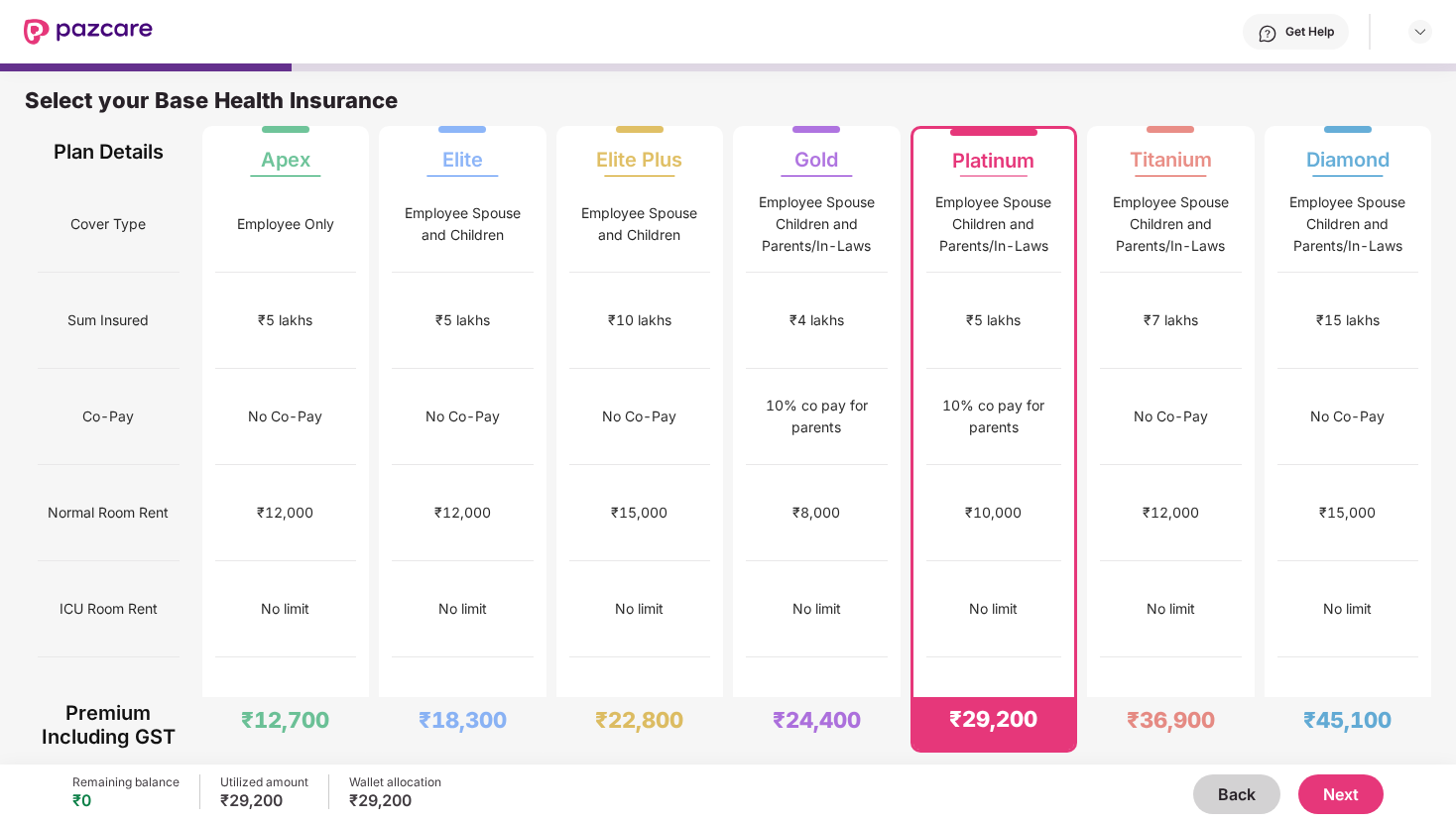 click on "Back" at bounding box center [1237, 794] 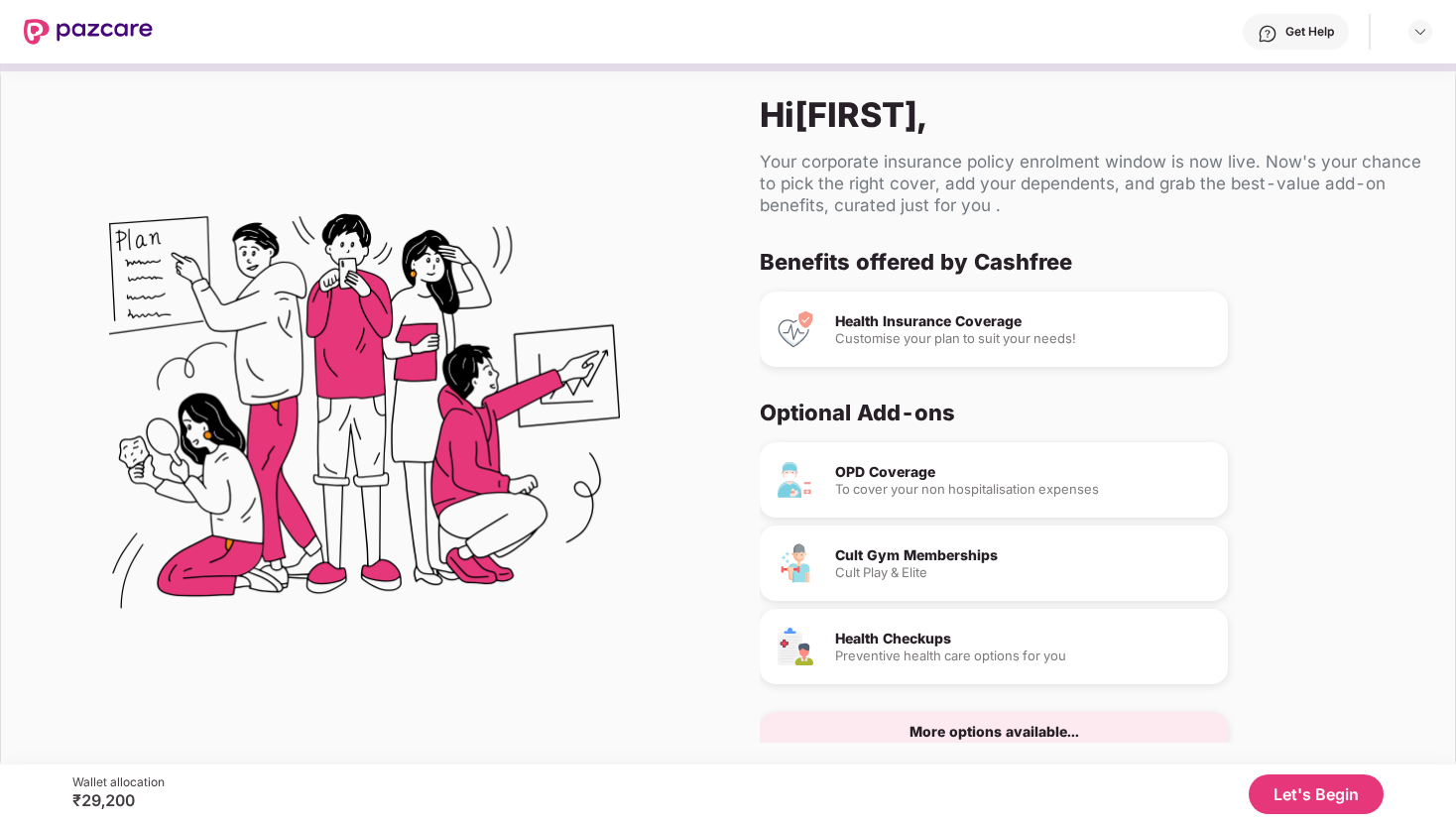 click on "Let's Begin" at bounding box center (1316, 794) 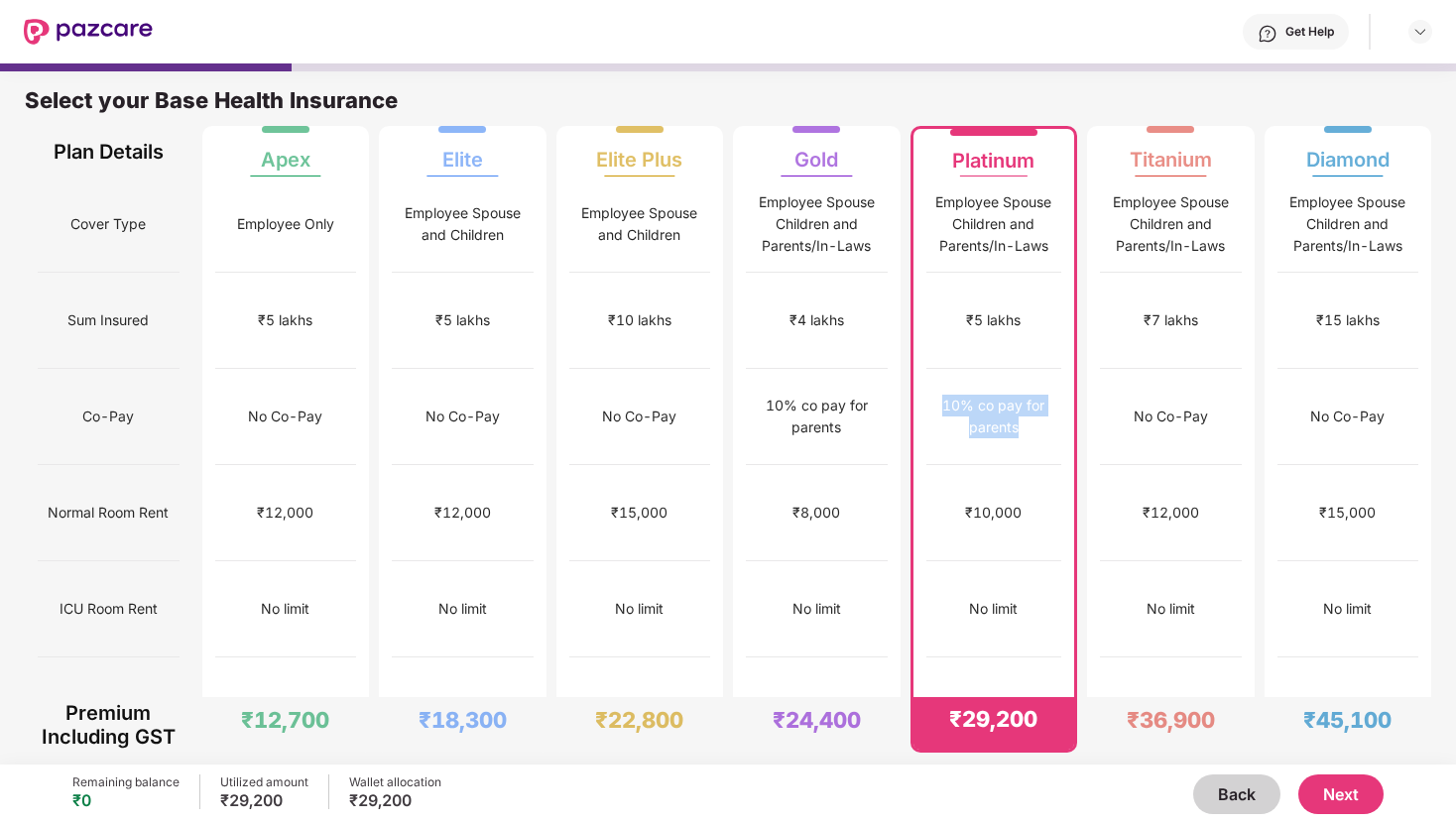 drag, startPoint x: 935, startPoint y: 405, endPoint x: 1037, endPoint y: 447, distance: 110.30866 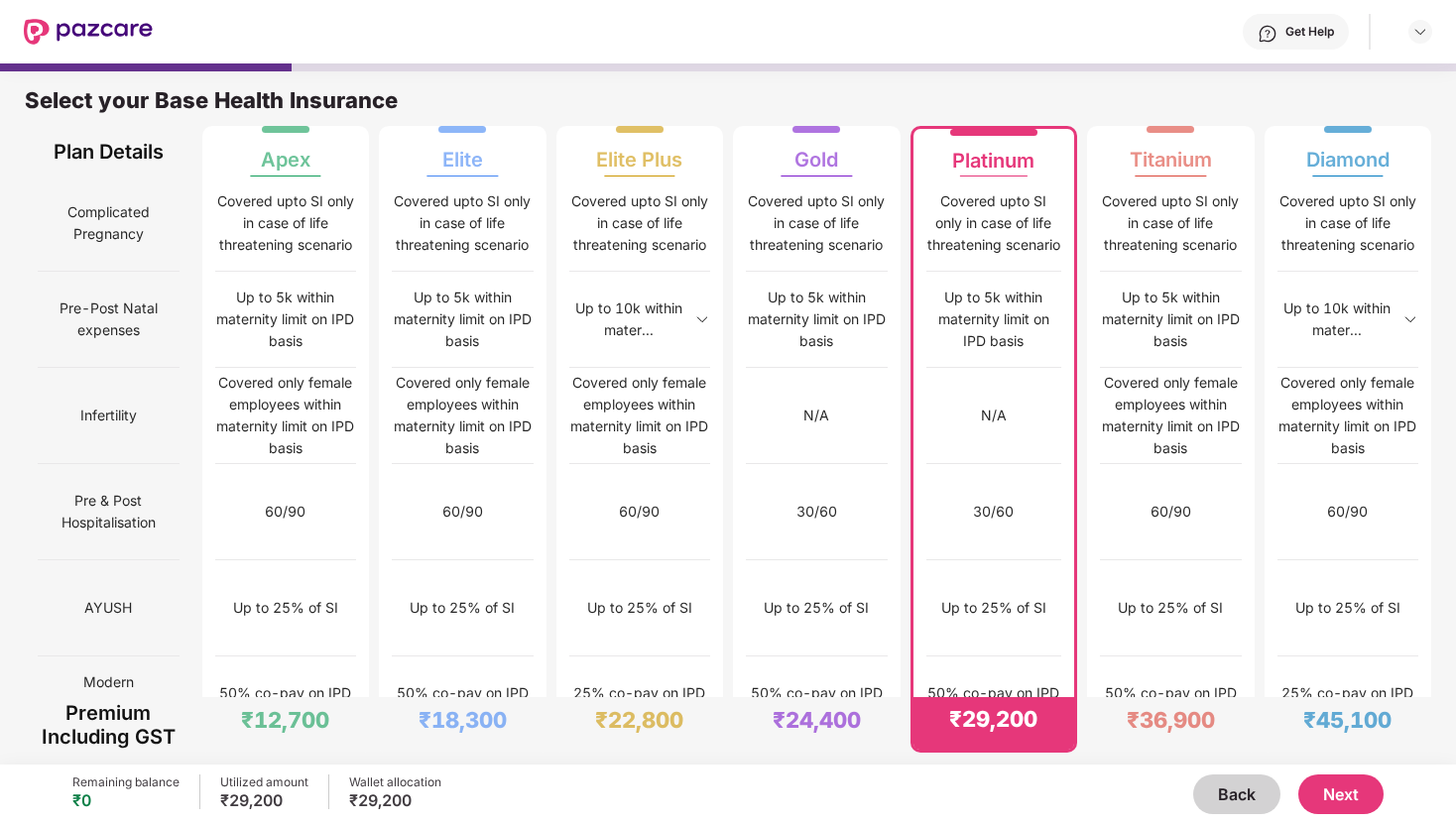 scroll, scrollTop: 0, scrollLeft: 0, axis: both 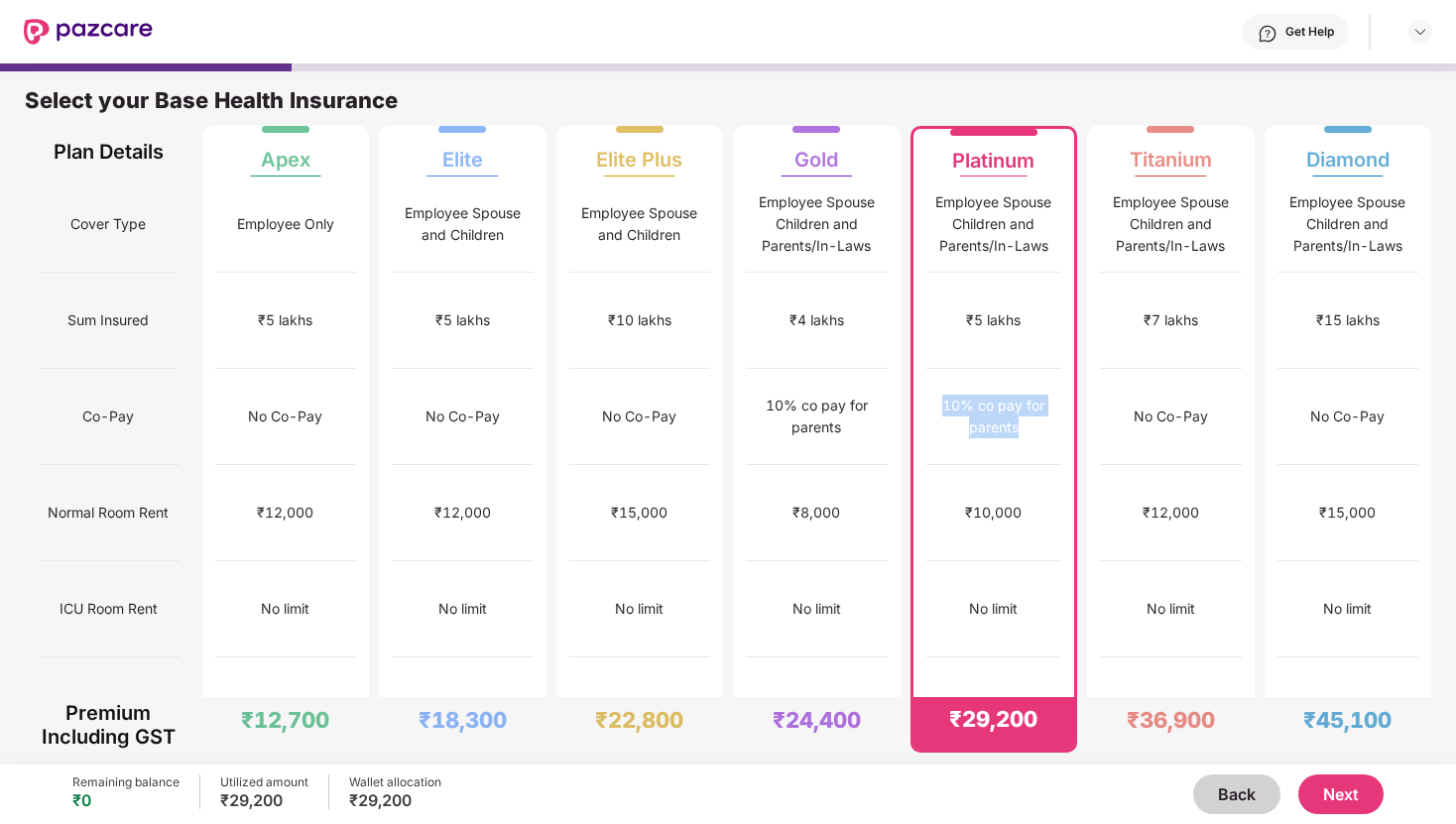 click on "Next" at bounding box center (1341, 794) 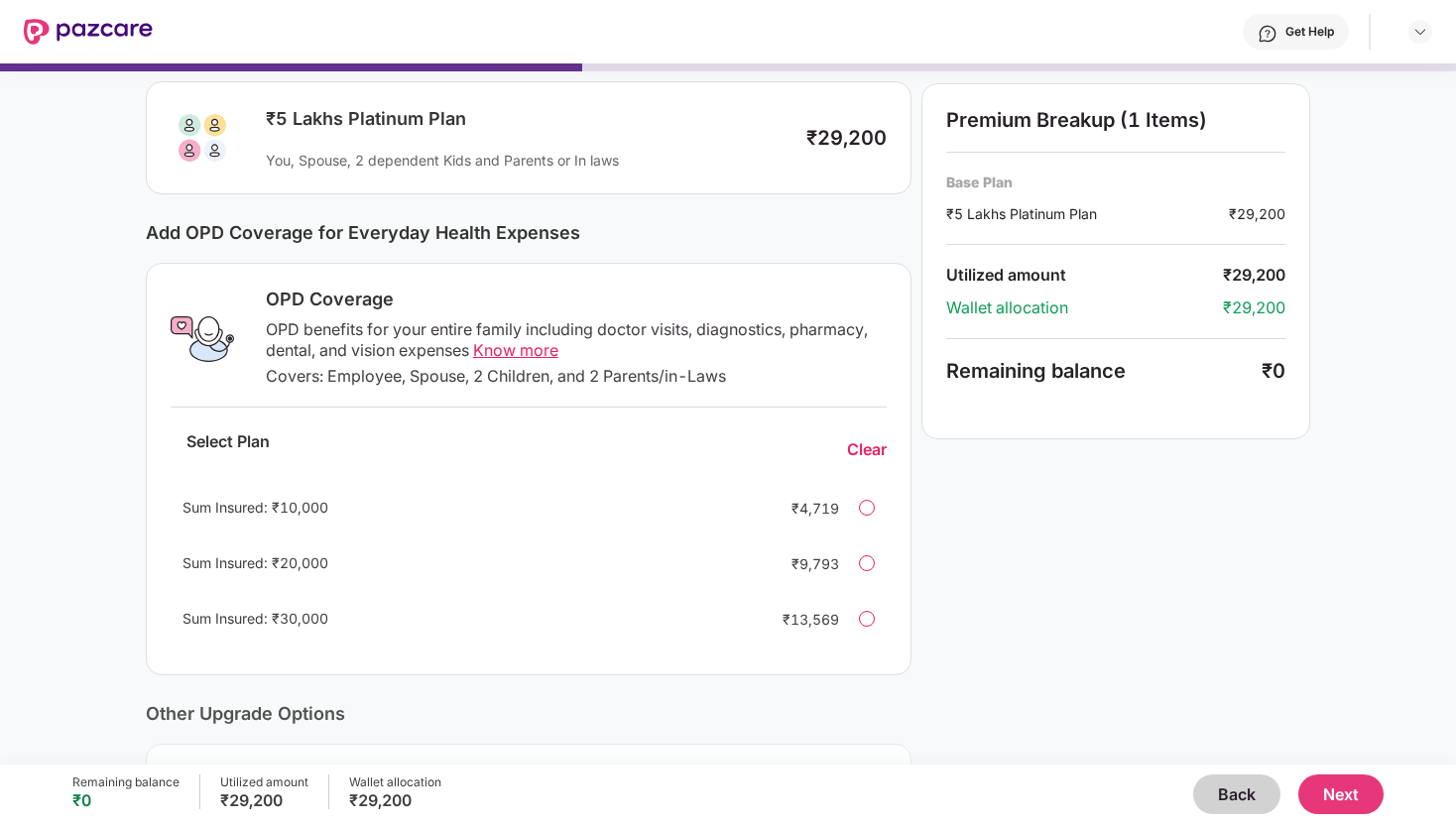 scroll, scrollTop: 0, scrollLeft: 0, axis: both 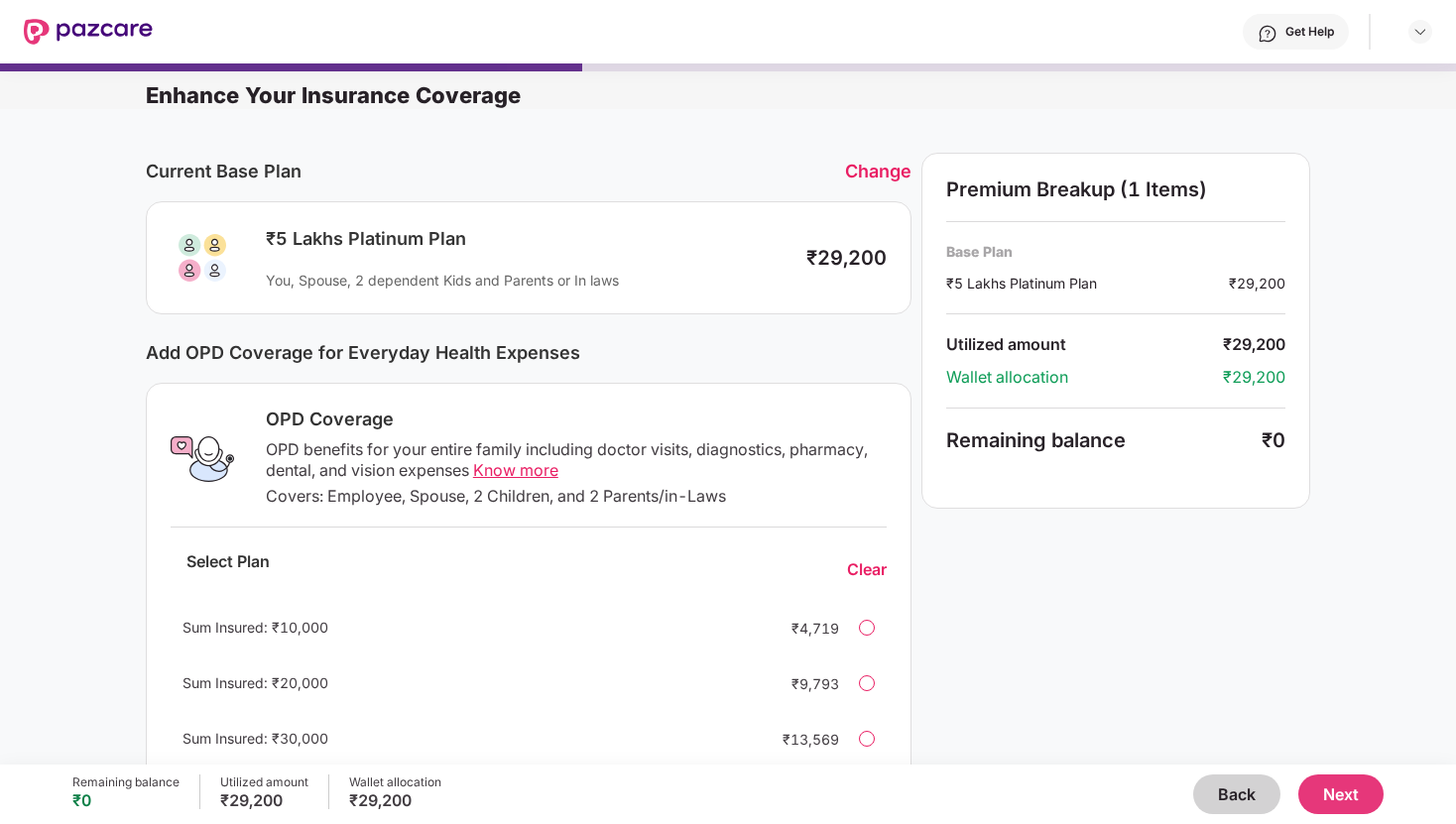 click on "Next" at bounding box center [1341, 794] 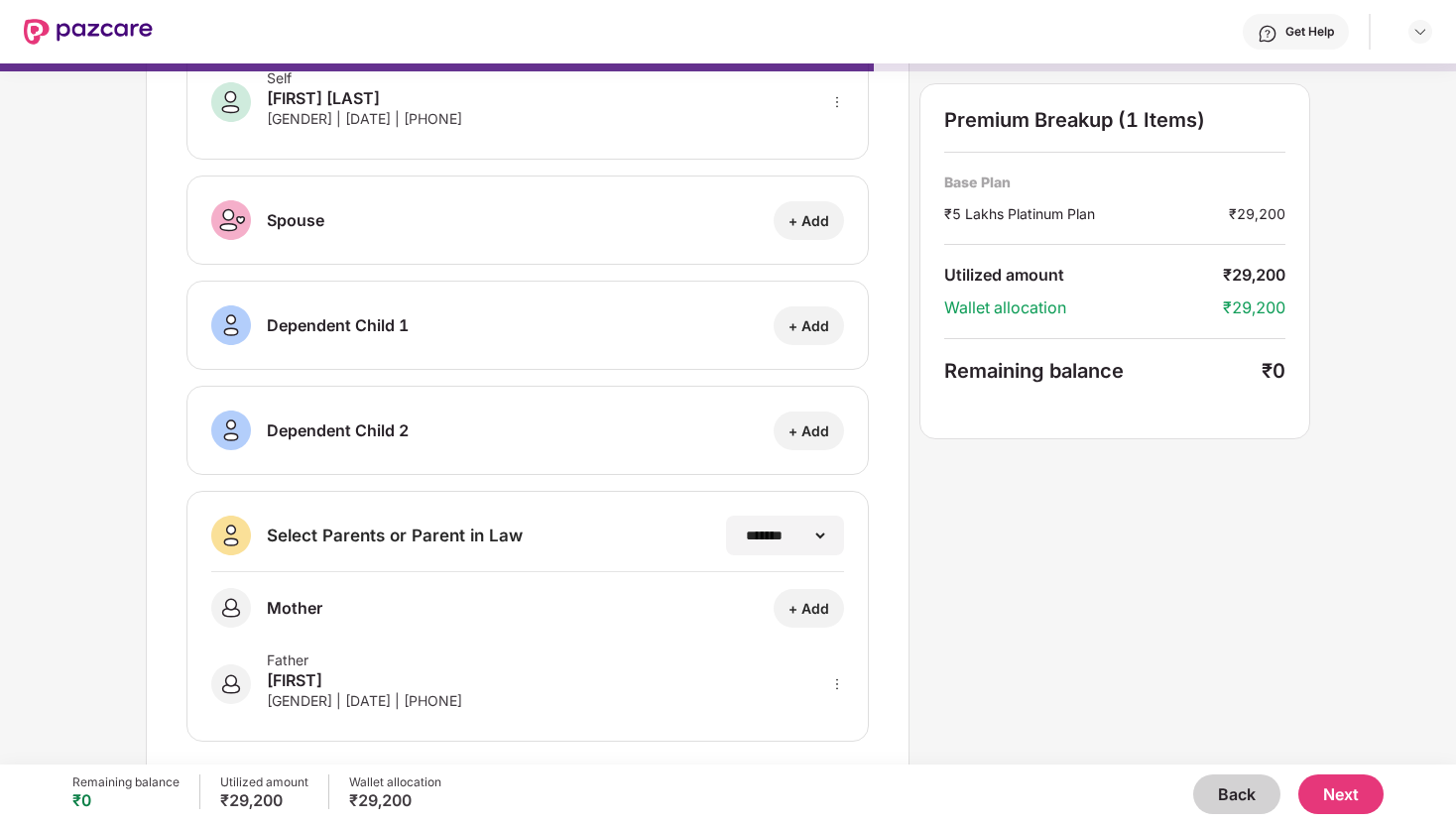 scroll, scrollTop: 148, scrollLeft: 0, axis: vertical 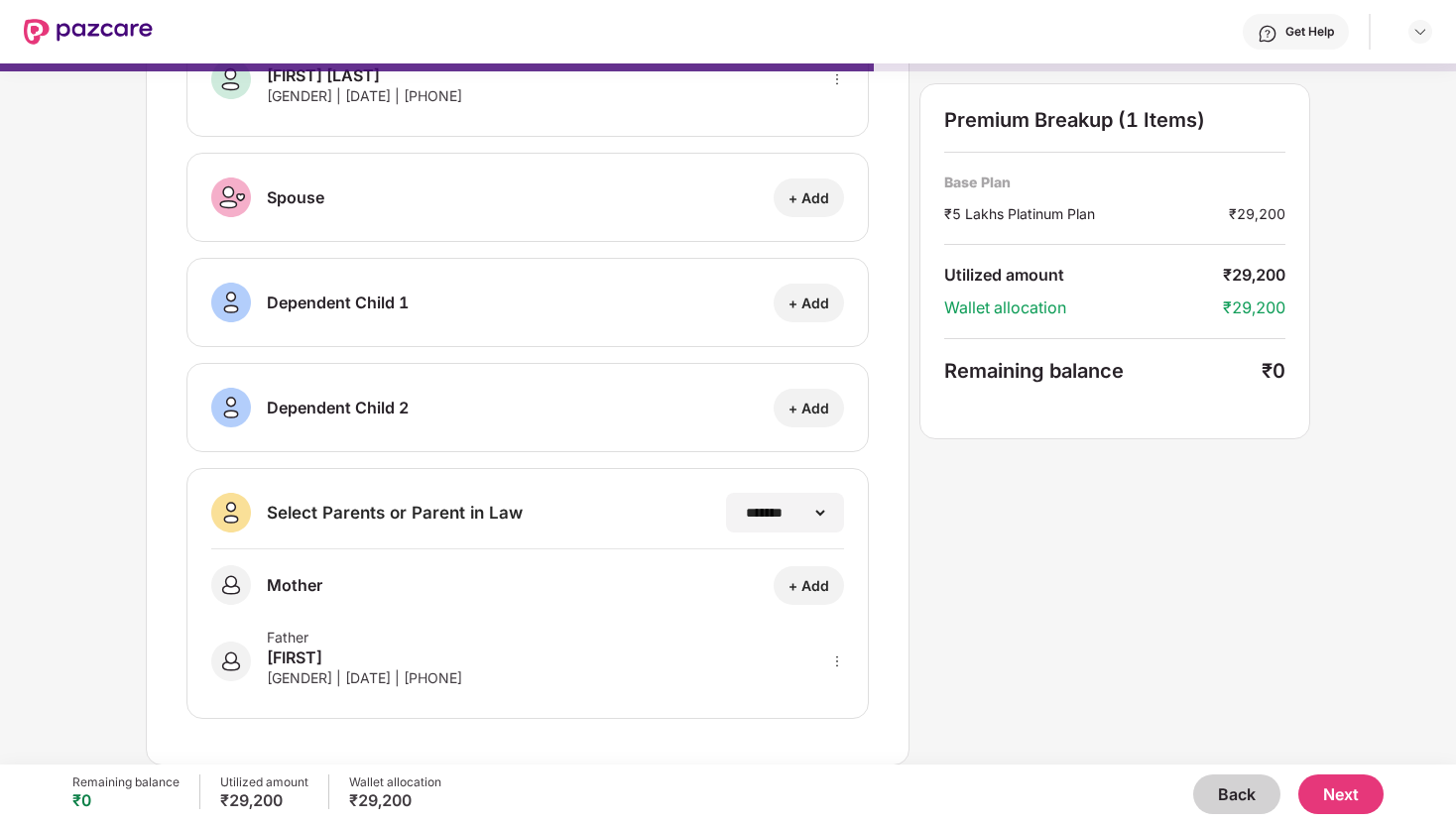 click on "Next" at bounding box center [1341, 794] 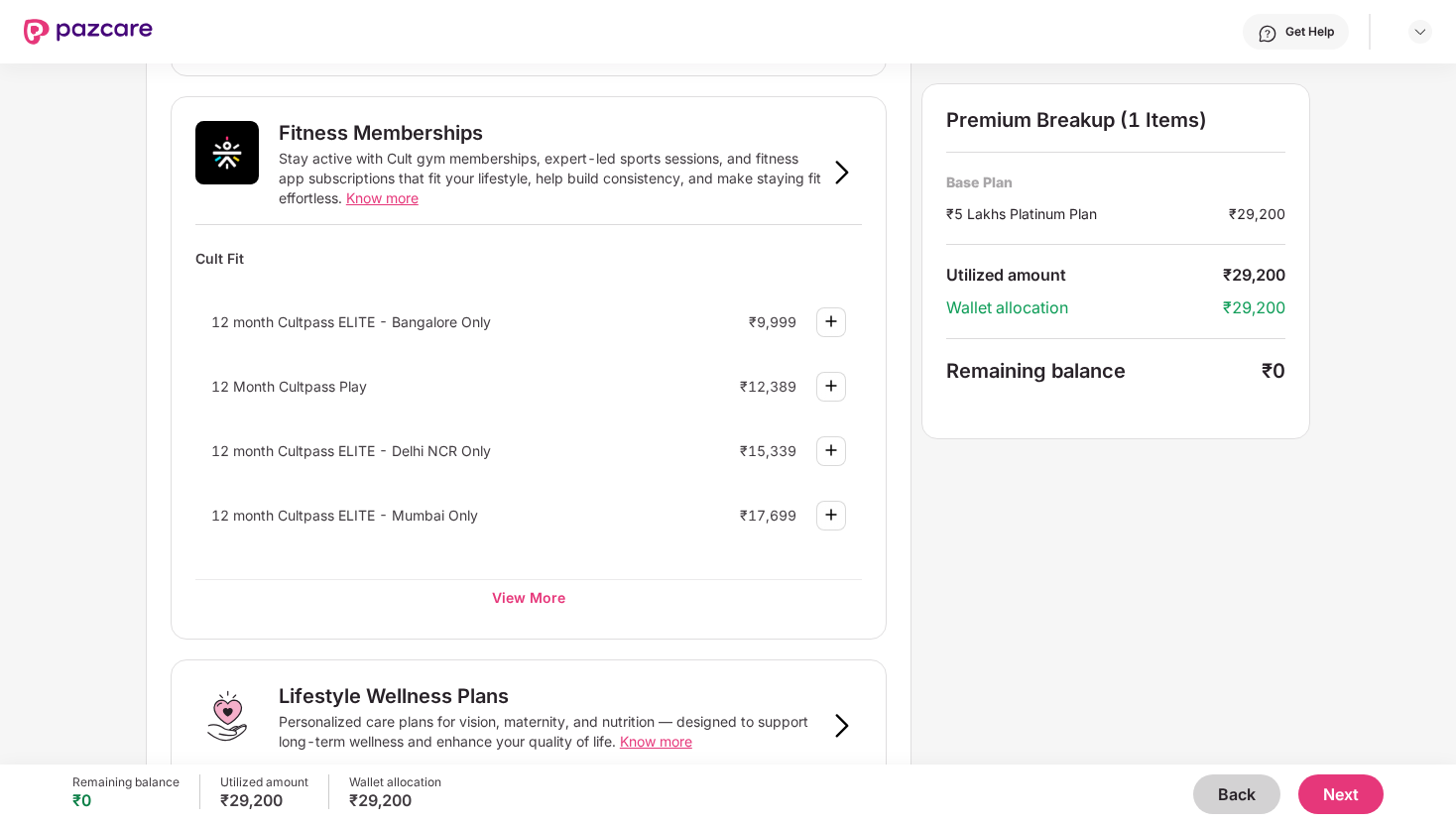 scroll, scrollTop: 911, scrollLeft: 0, axis: vertical 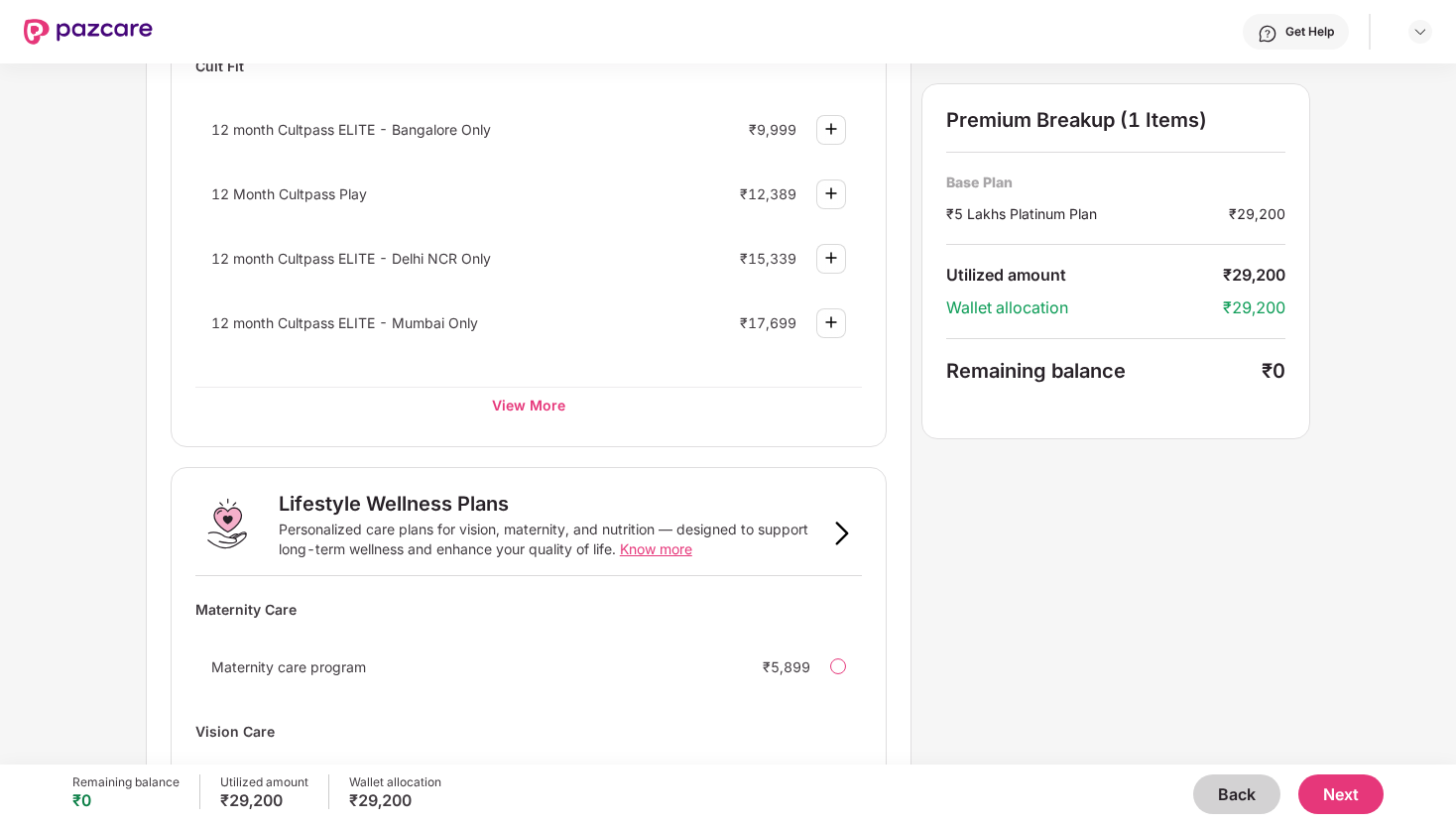 click at bounding box center [831, 129] 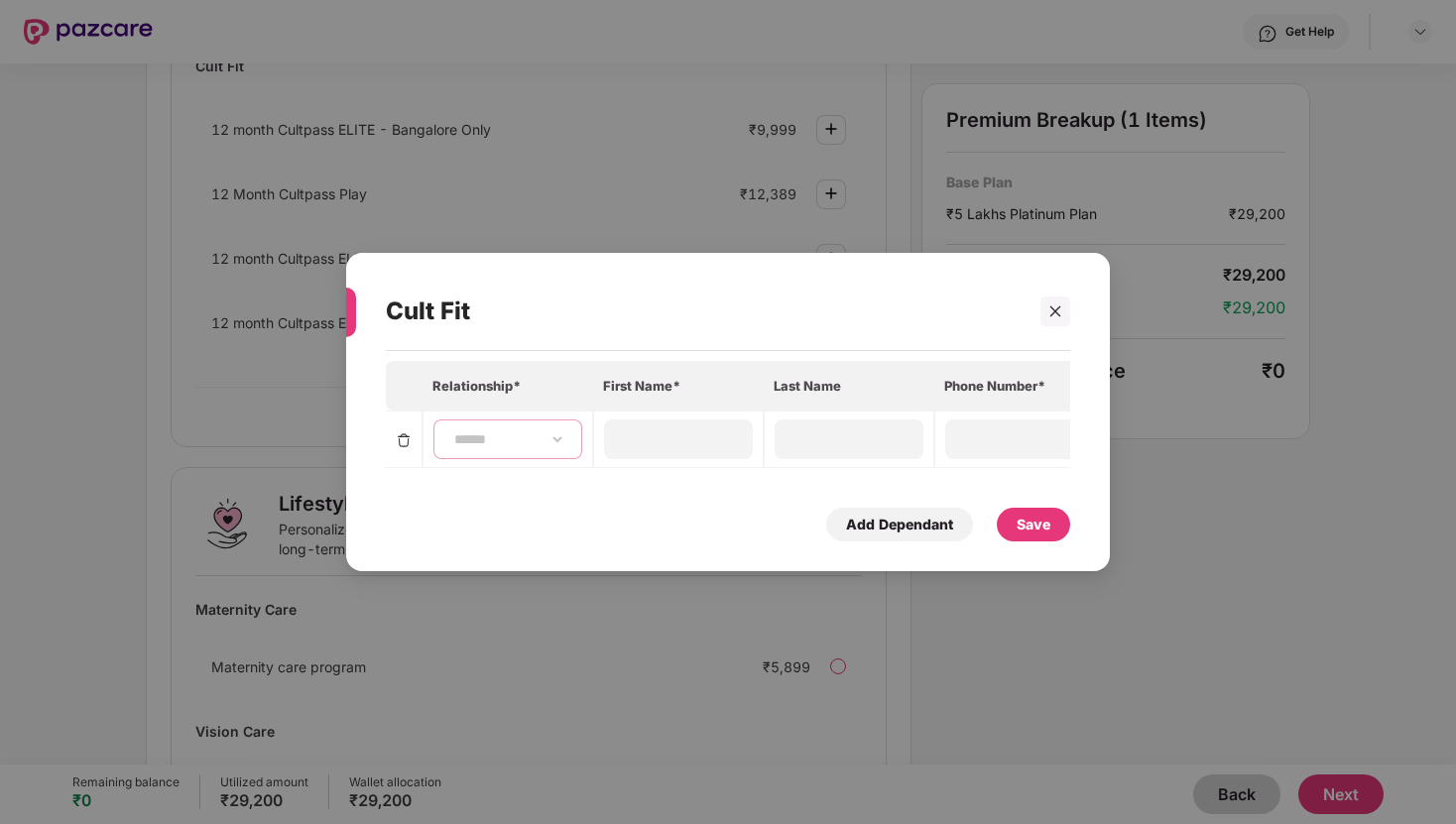 click on "**********" at bounding box center [508, 439] 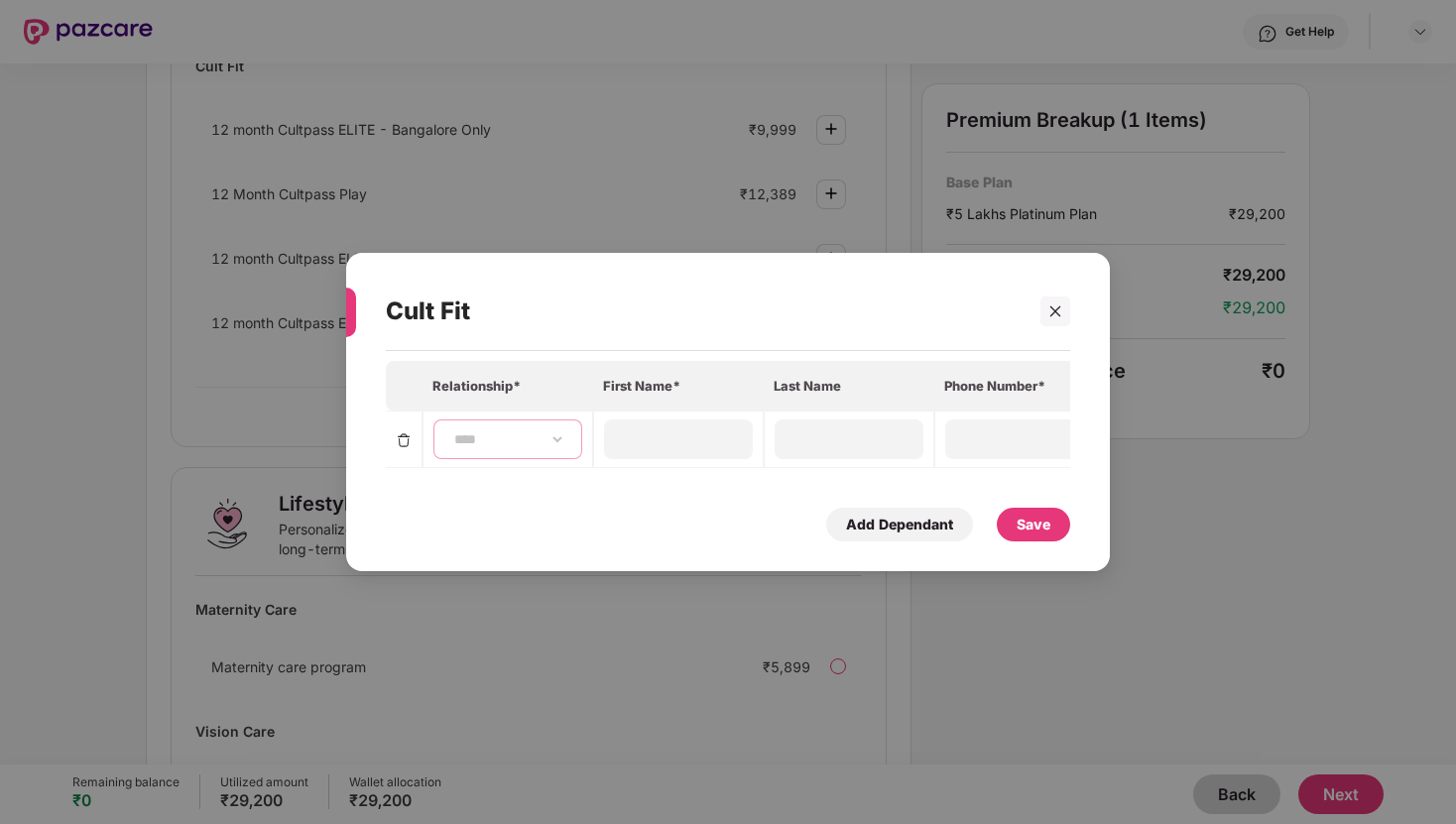 type on "*****" 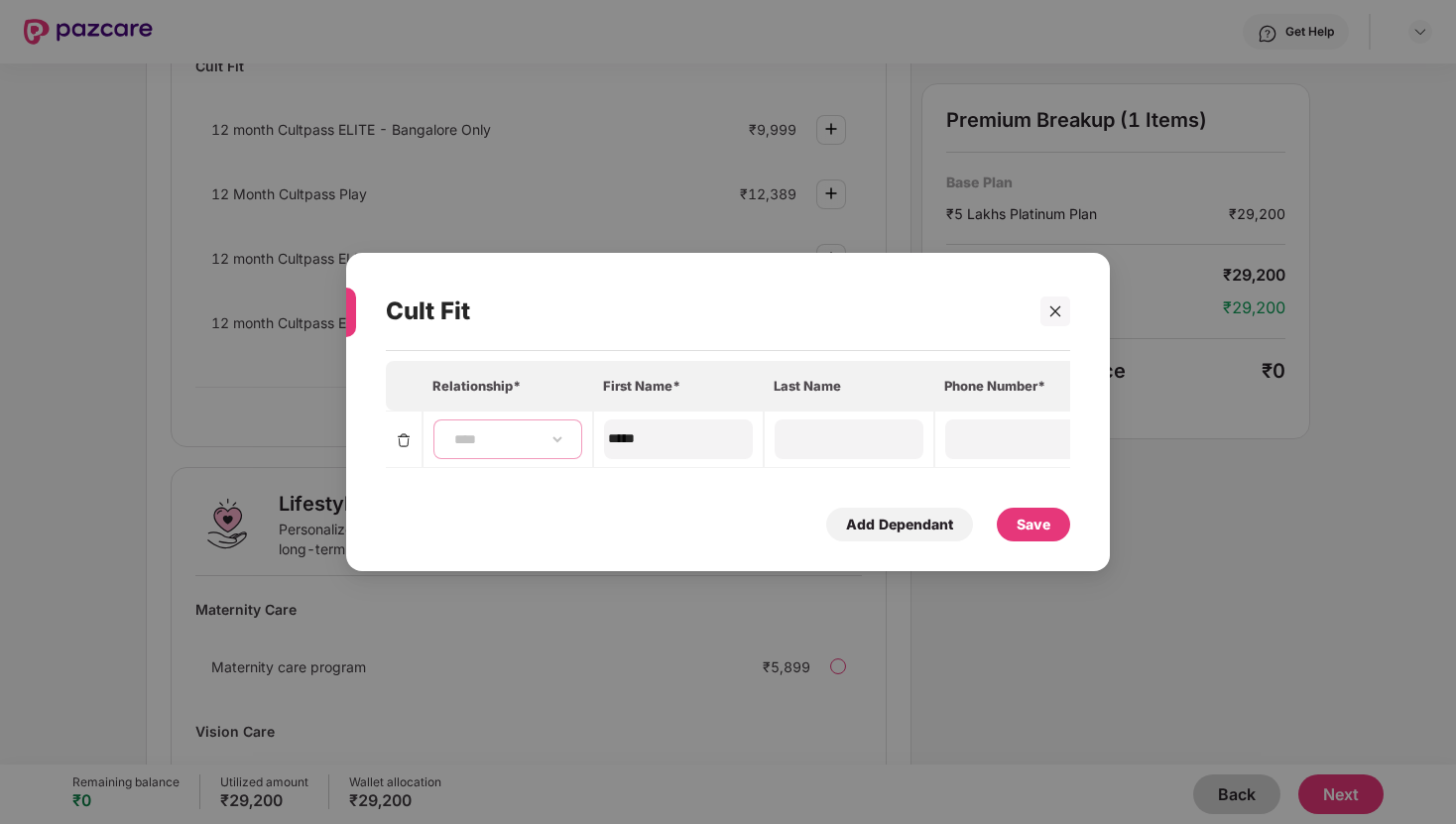 type on "***" 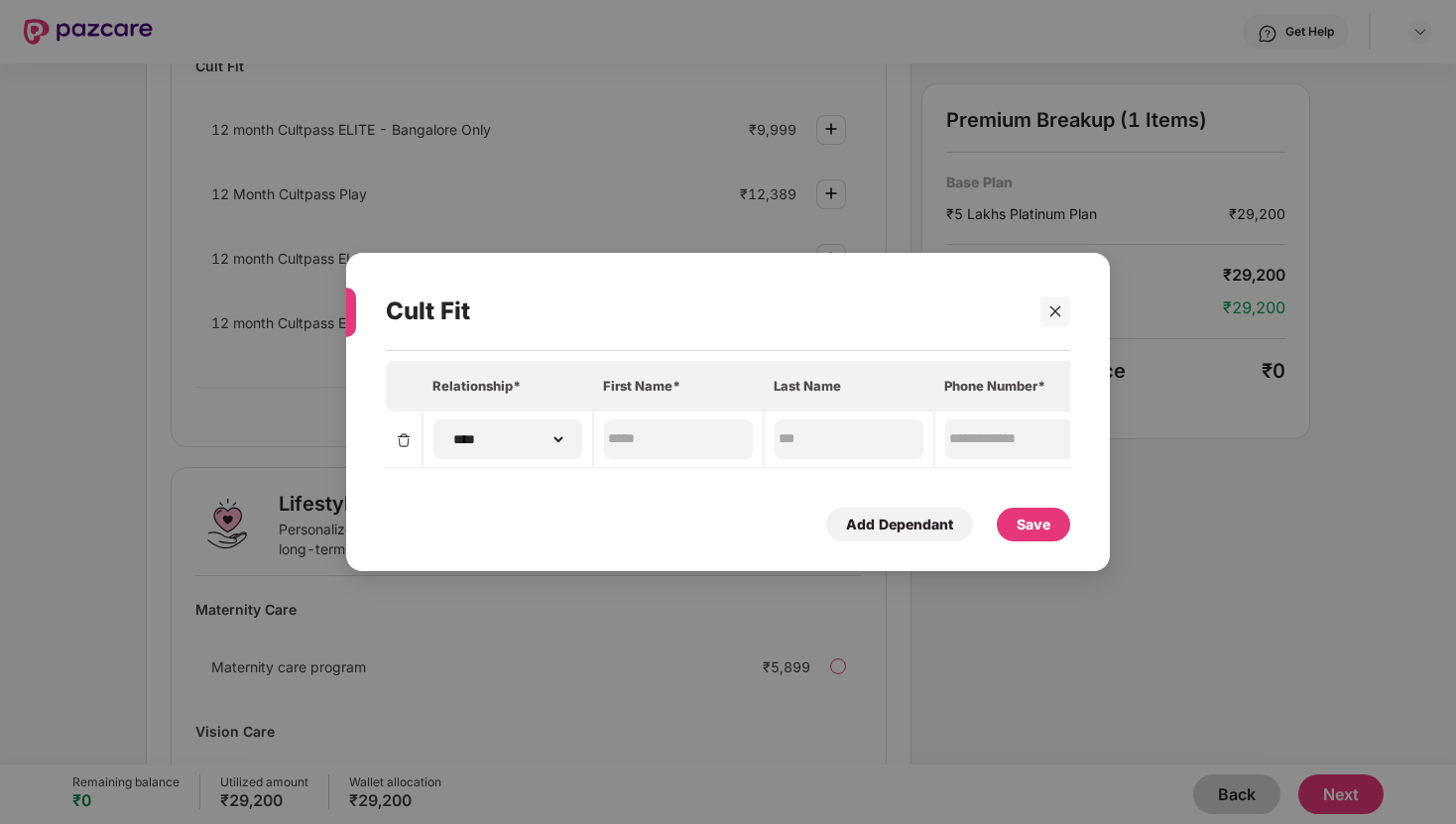 click on "Save" at bounding box center (1033, 525) 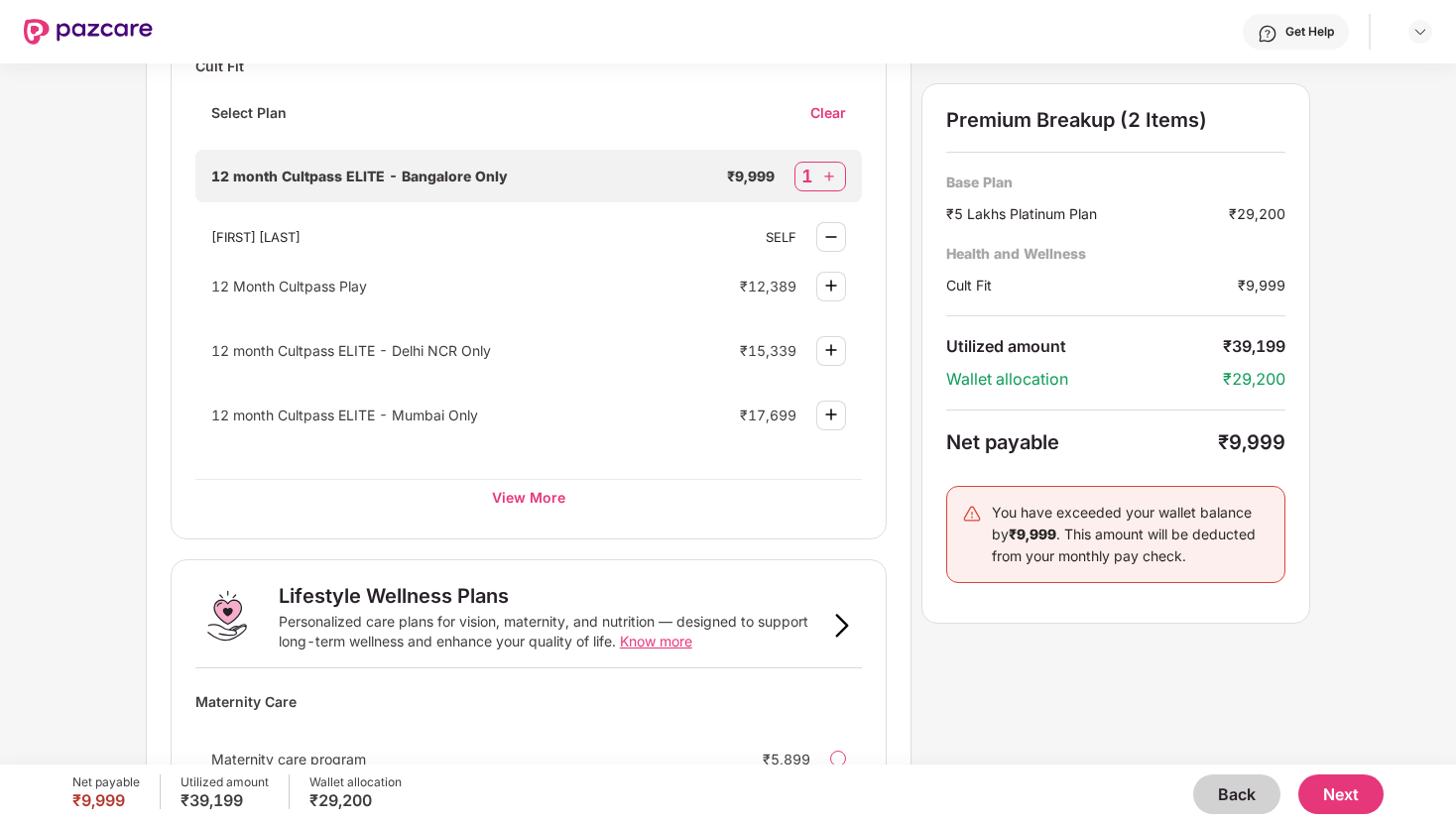 click on "1" at bounding box center [807, 177] 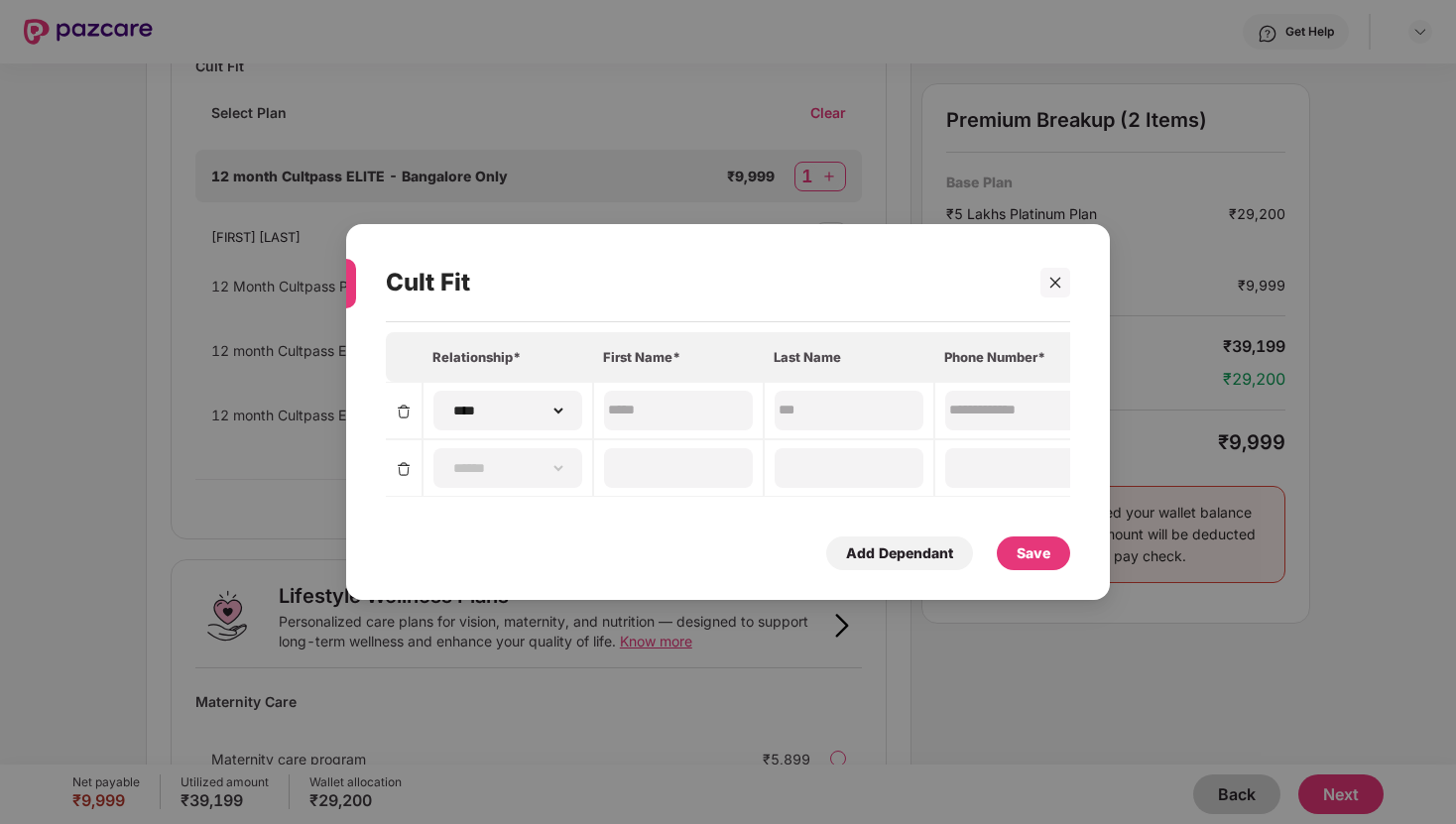 click at bounding box center (404, 412) 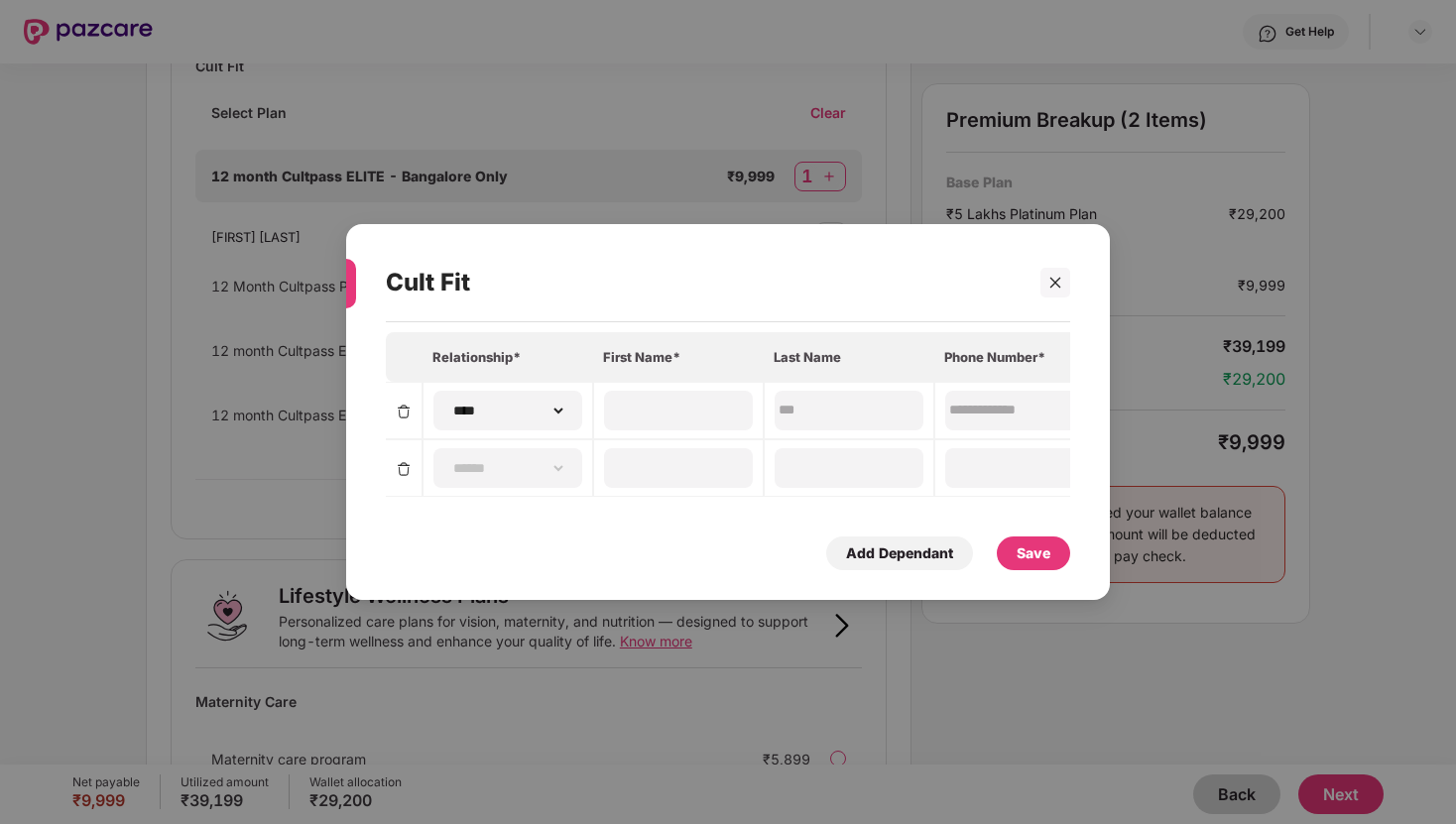 type 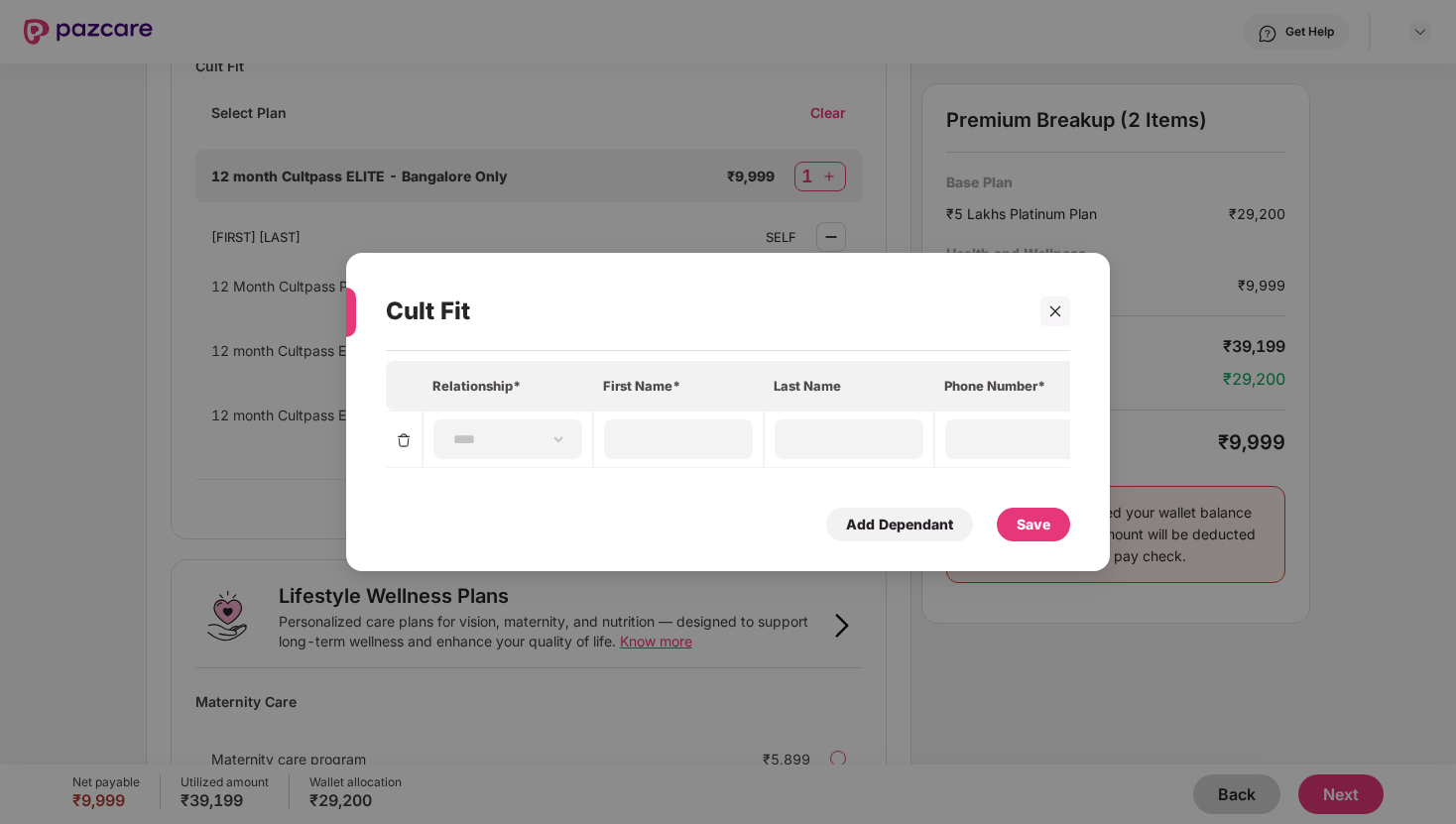 click on "Save" at bounding box center (1033, 525) 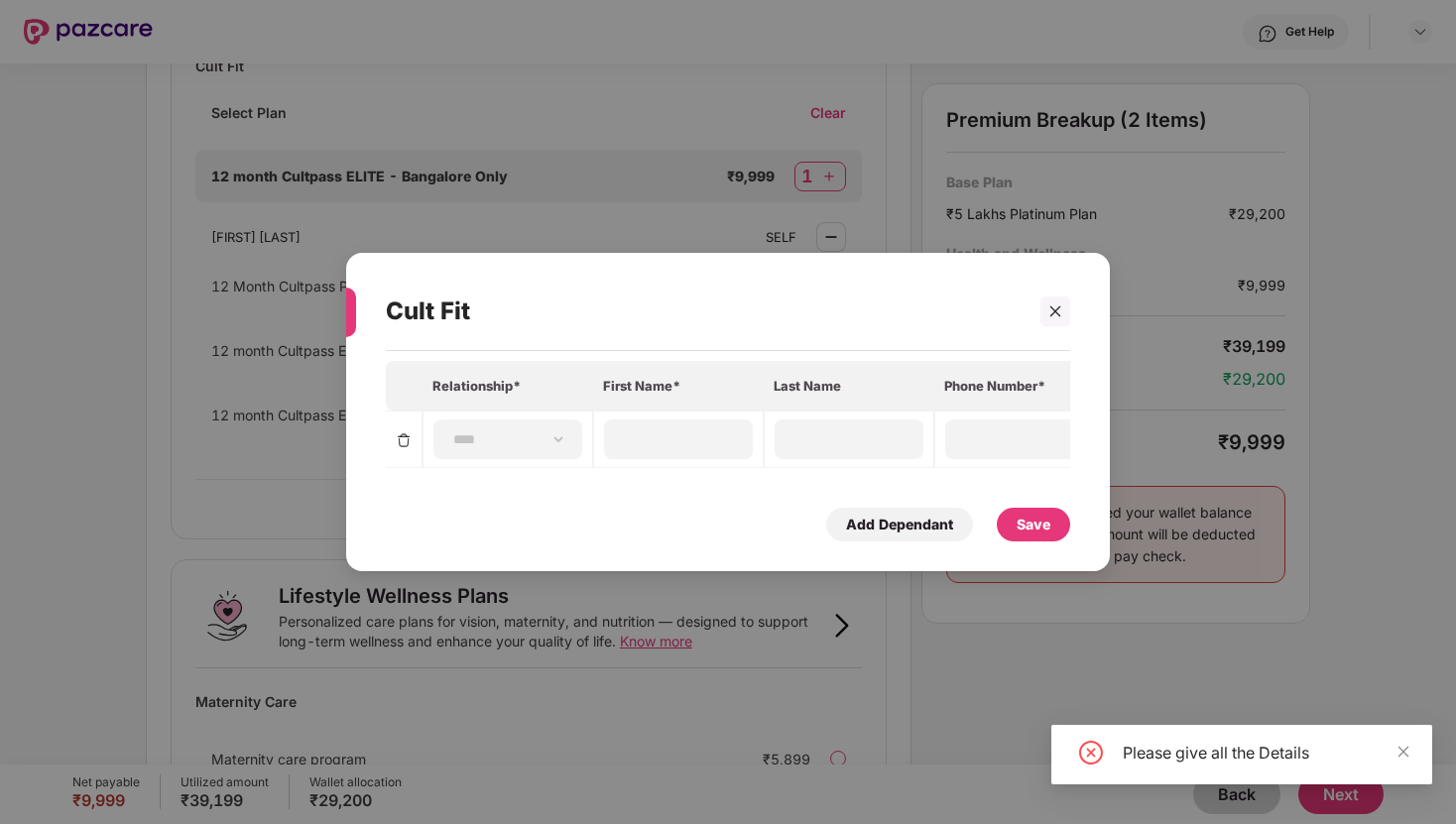 scroll, scrollTop: 0, scrollLeft: 10, axis: horizontal 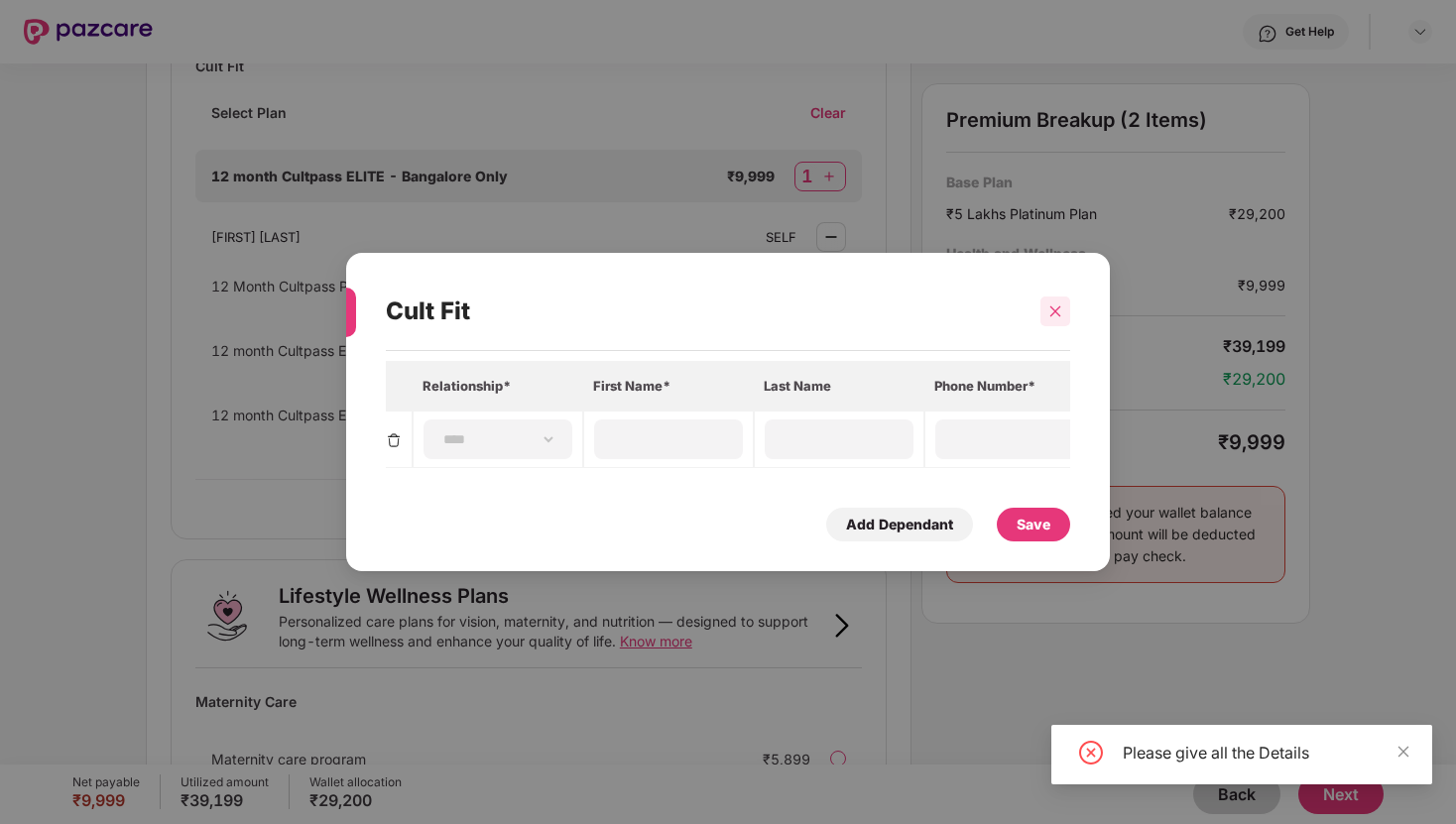 click 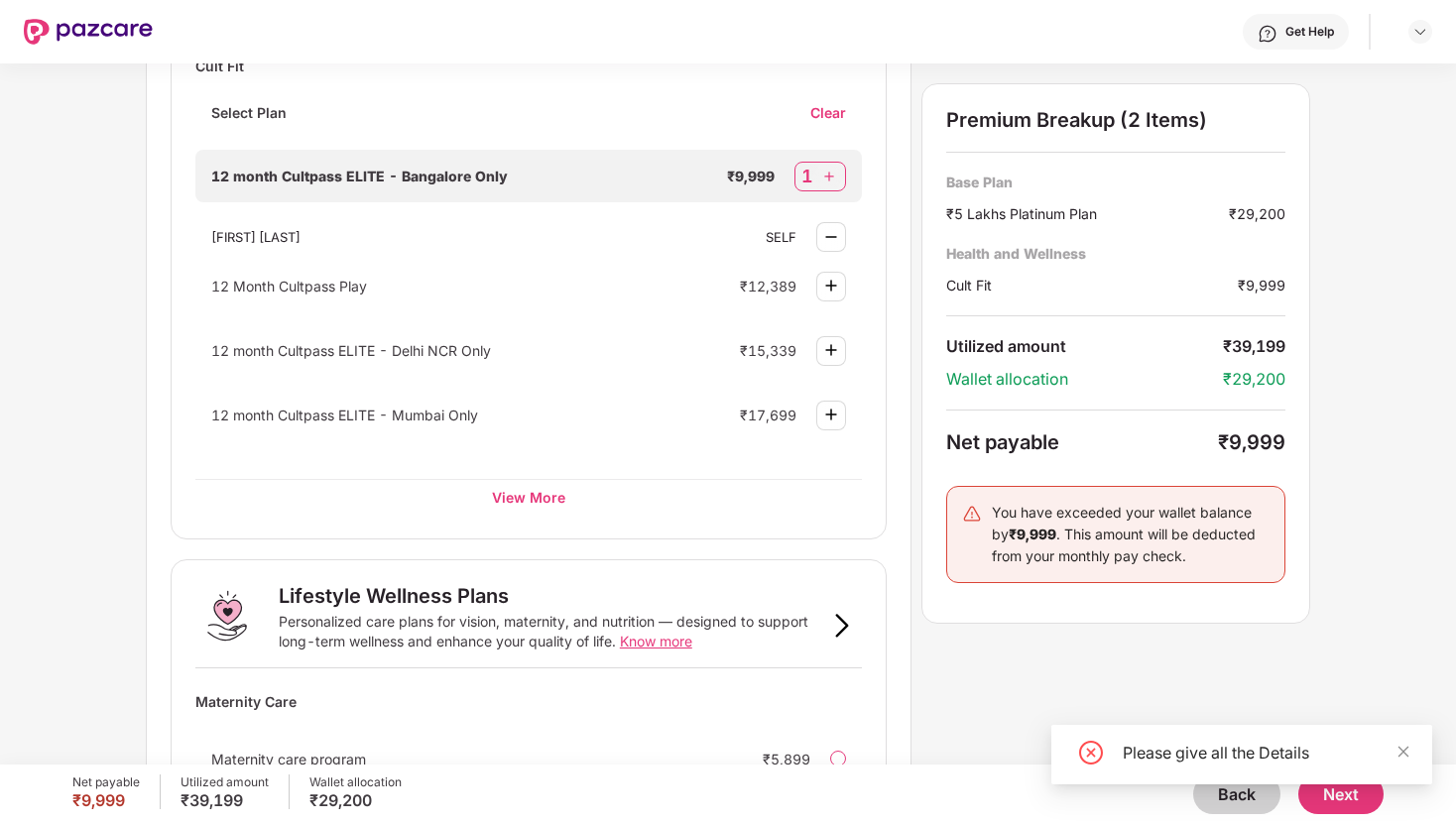 click at bounding box center (829, 177) 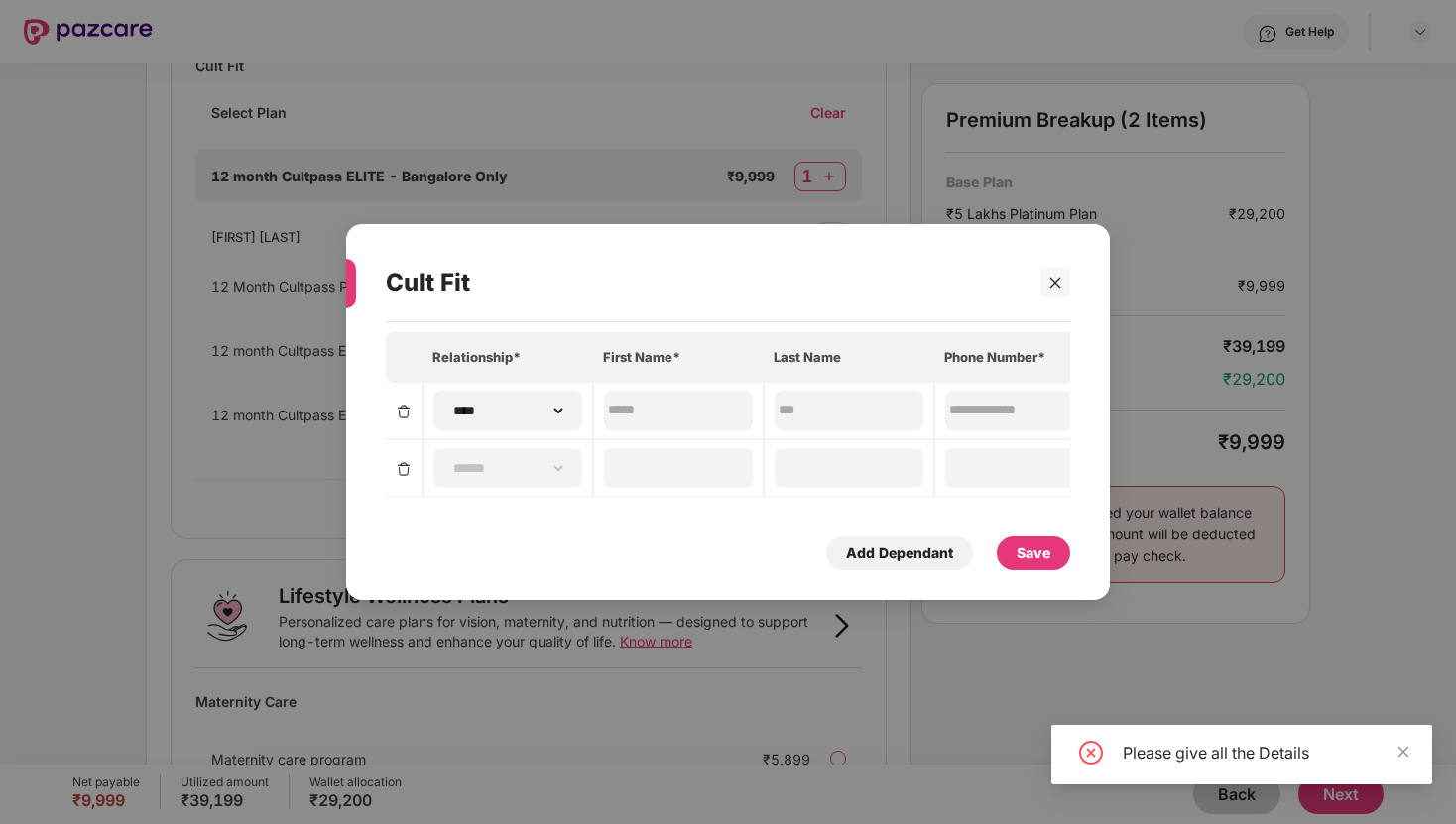 click at bounding box center [404, 412] 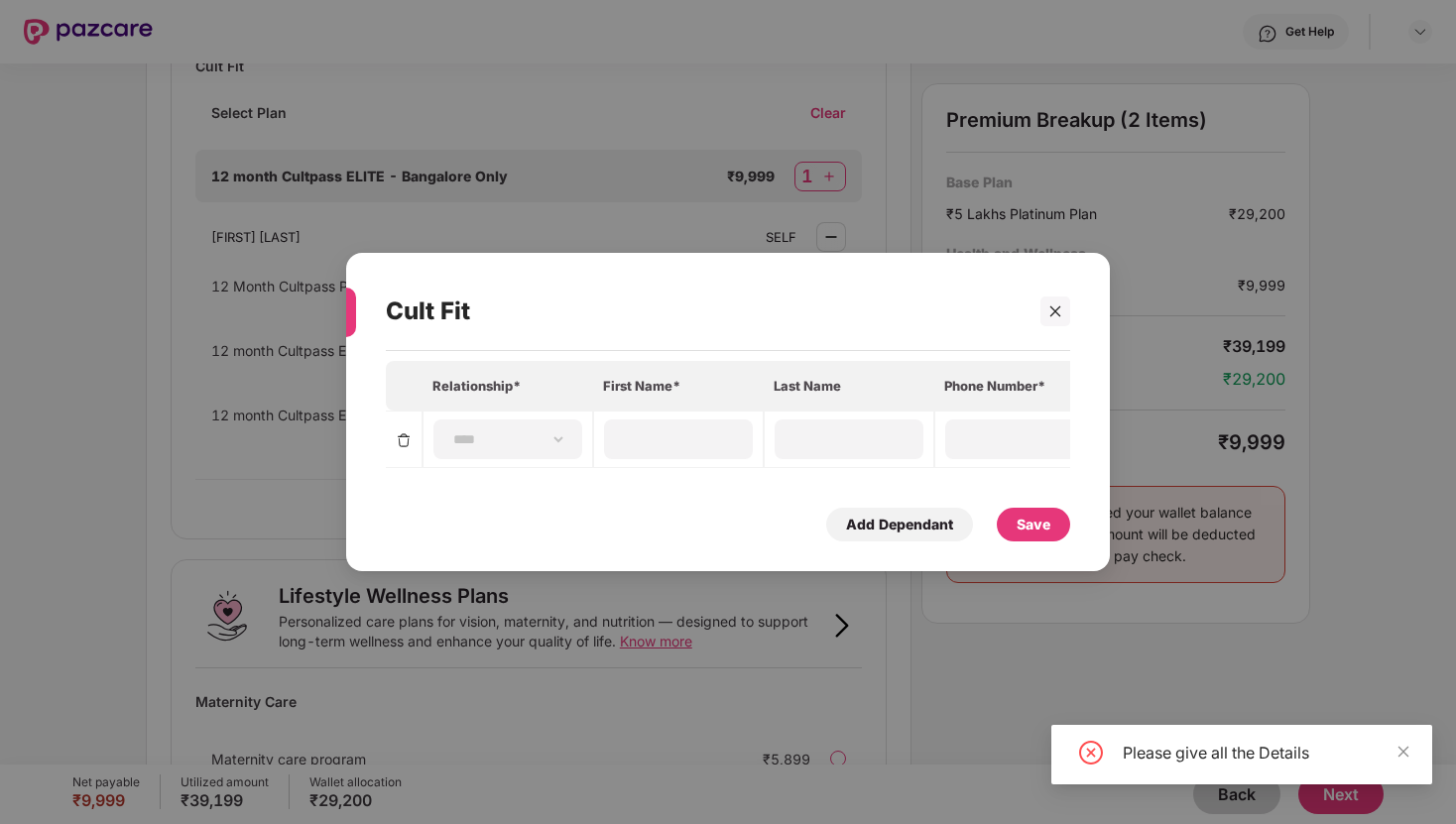 click at bounding box center (404, 440) 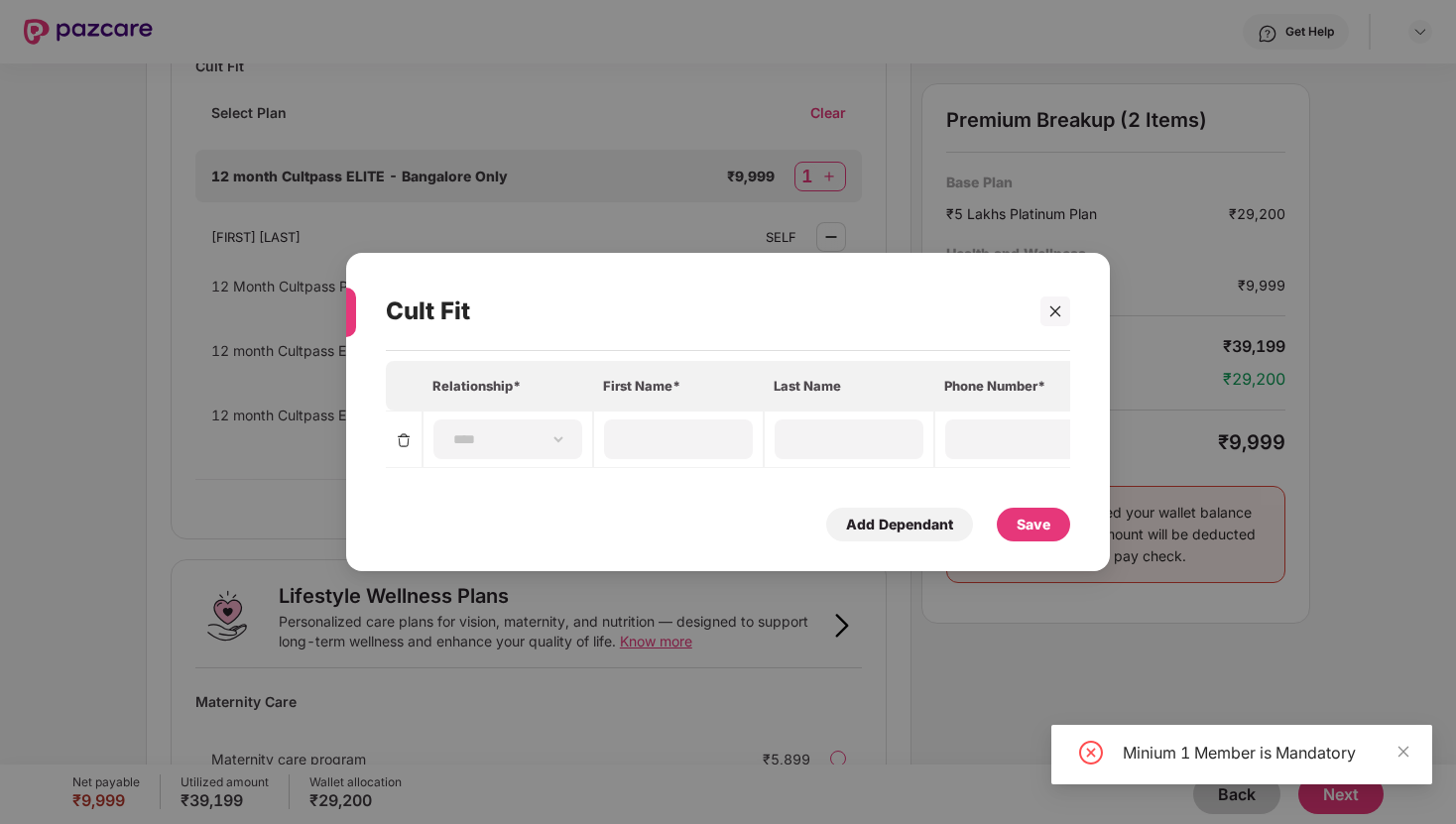 click on "Save" at bounding box center (1033, 525) 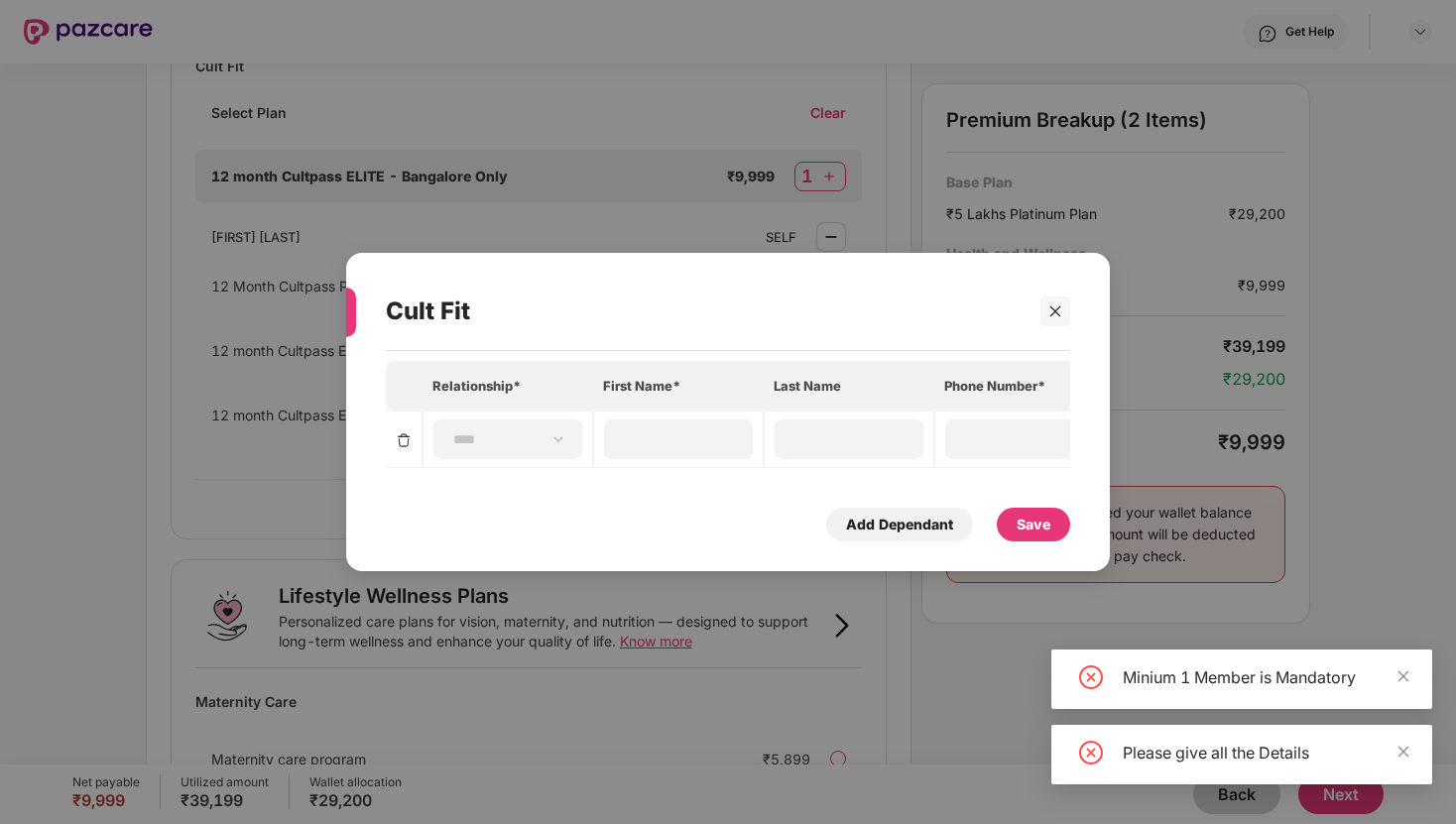 scroll, scrollTop: 0, scrollLeft: 10, axis: horizontal 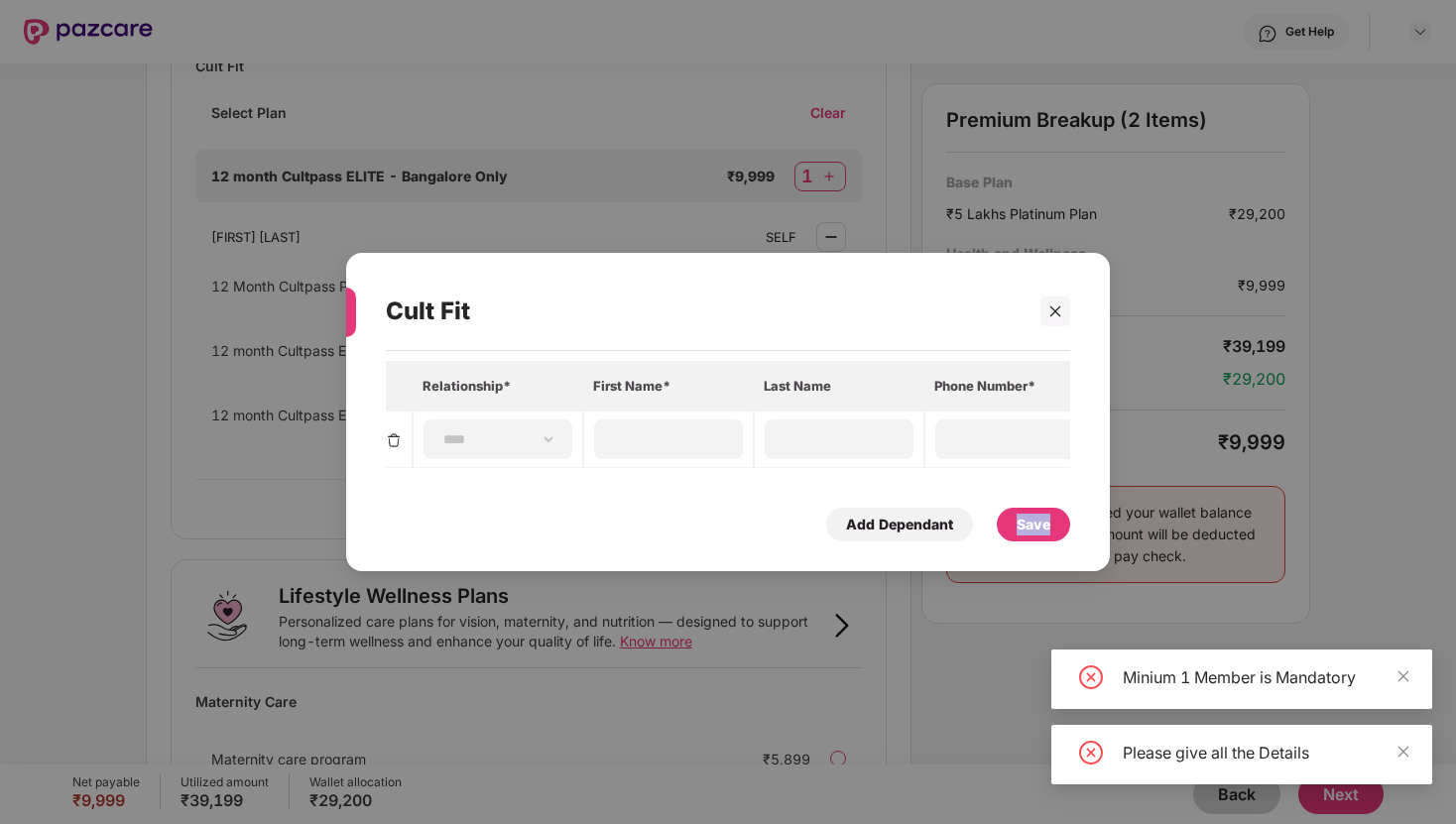 click on "Save" at bounding box center [1033, 525] 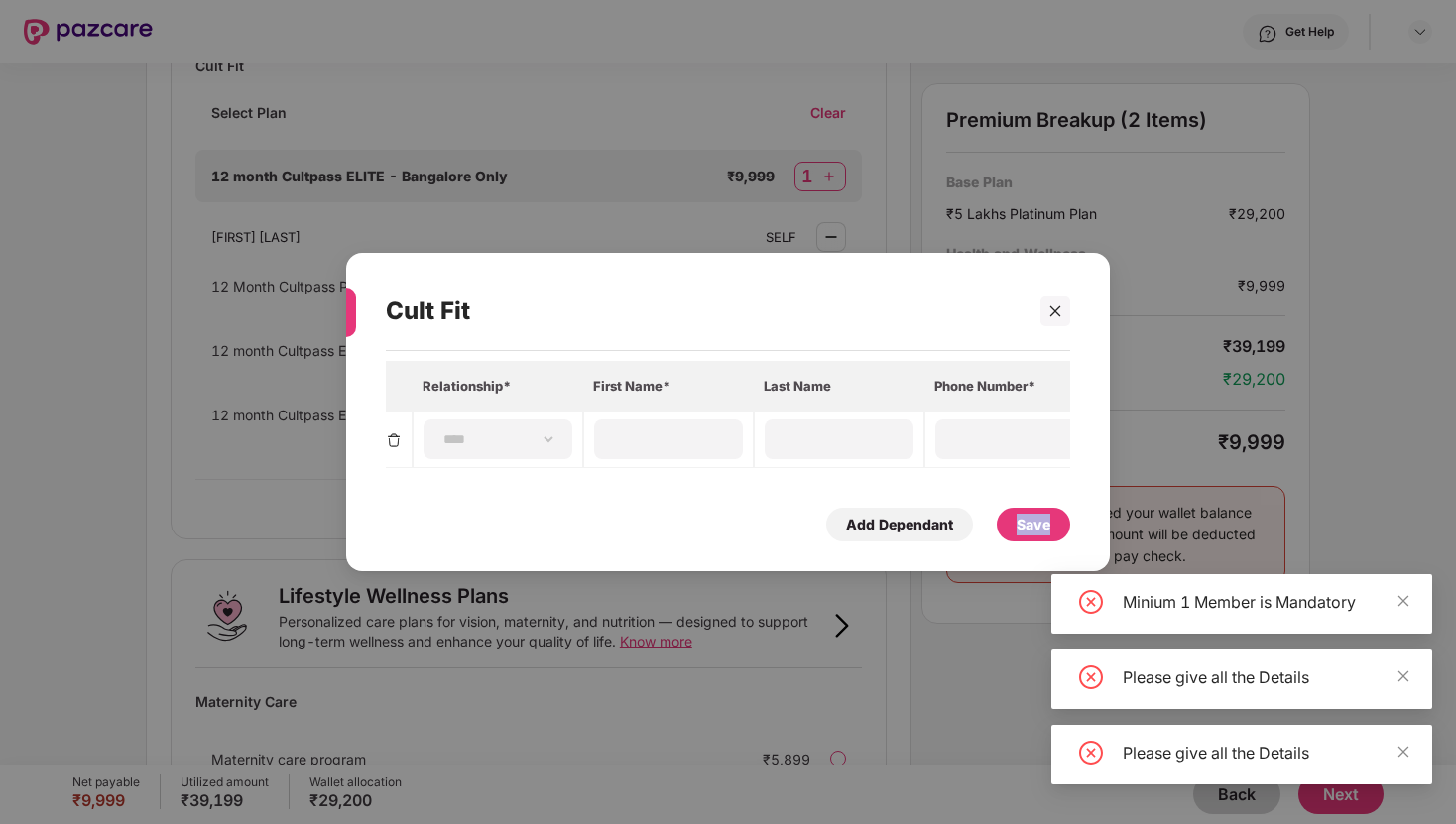 click on "Save" at bounding box center (1033, 525) 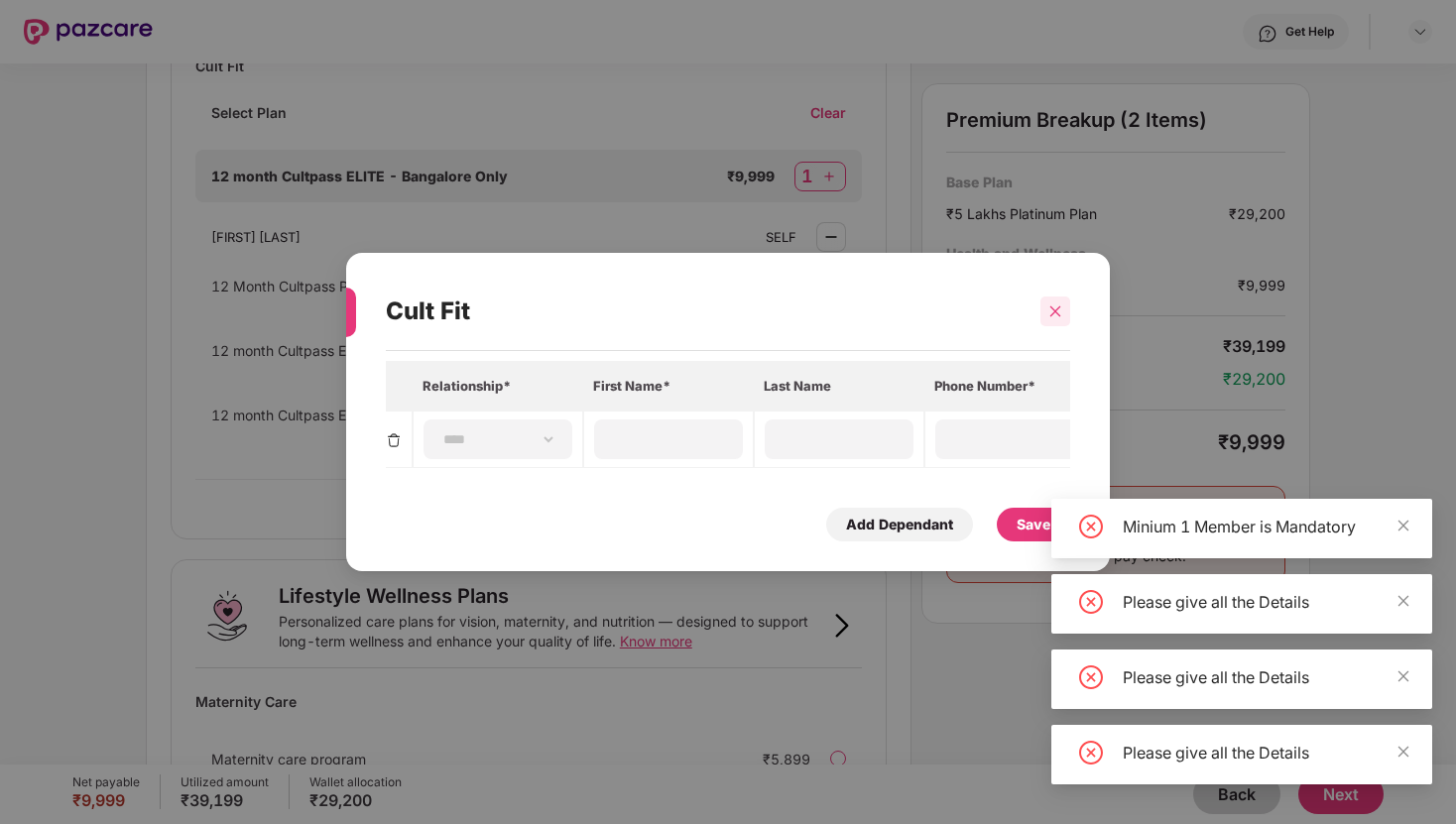 click at bounding box center (1055, 311) 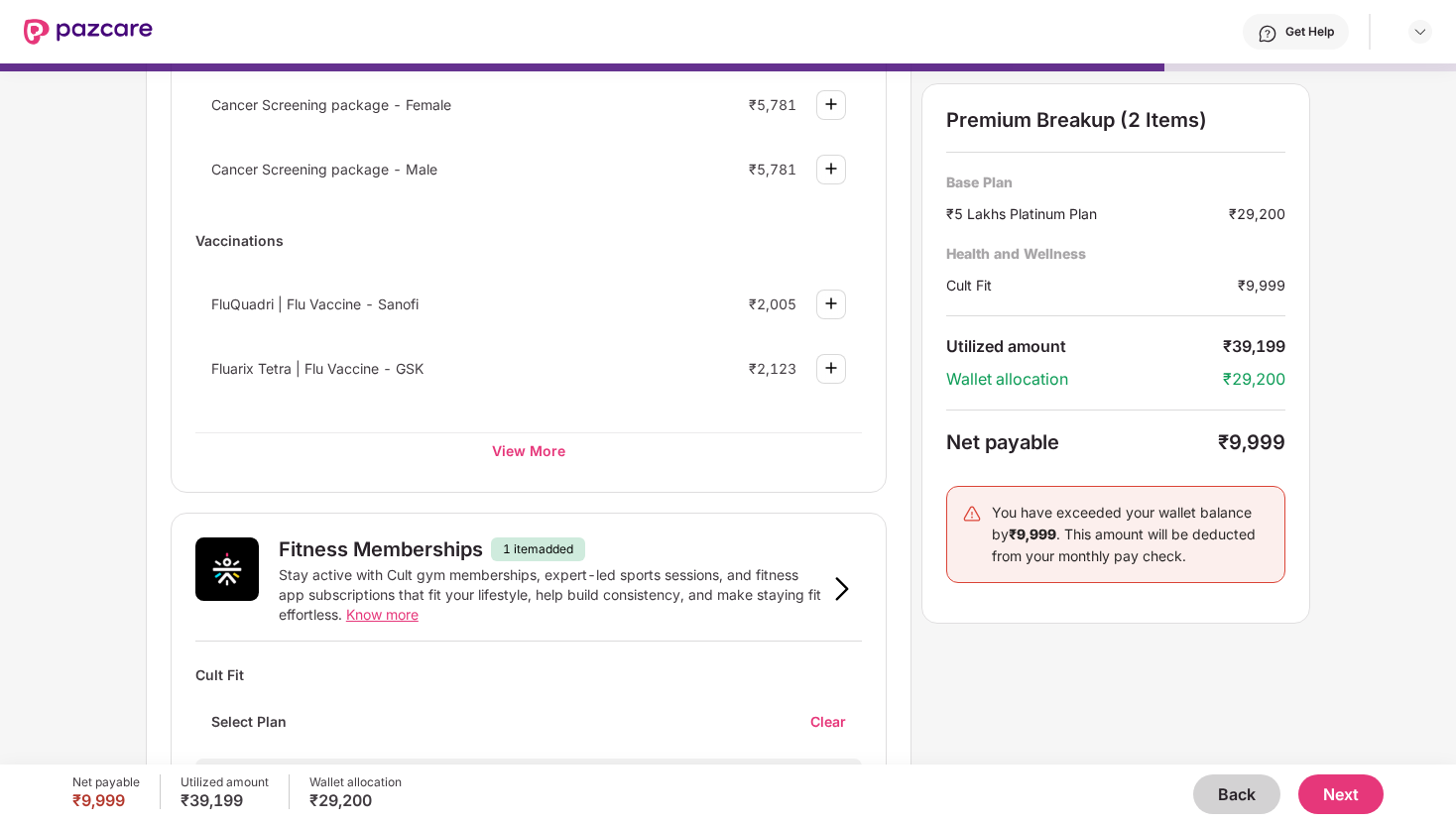 scroll, scrollTop: 636, scrollLeft: 0, axis: vertical 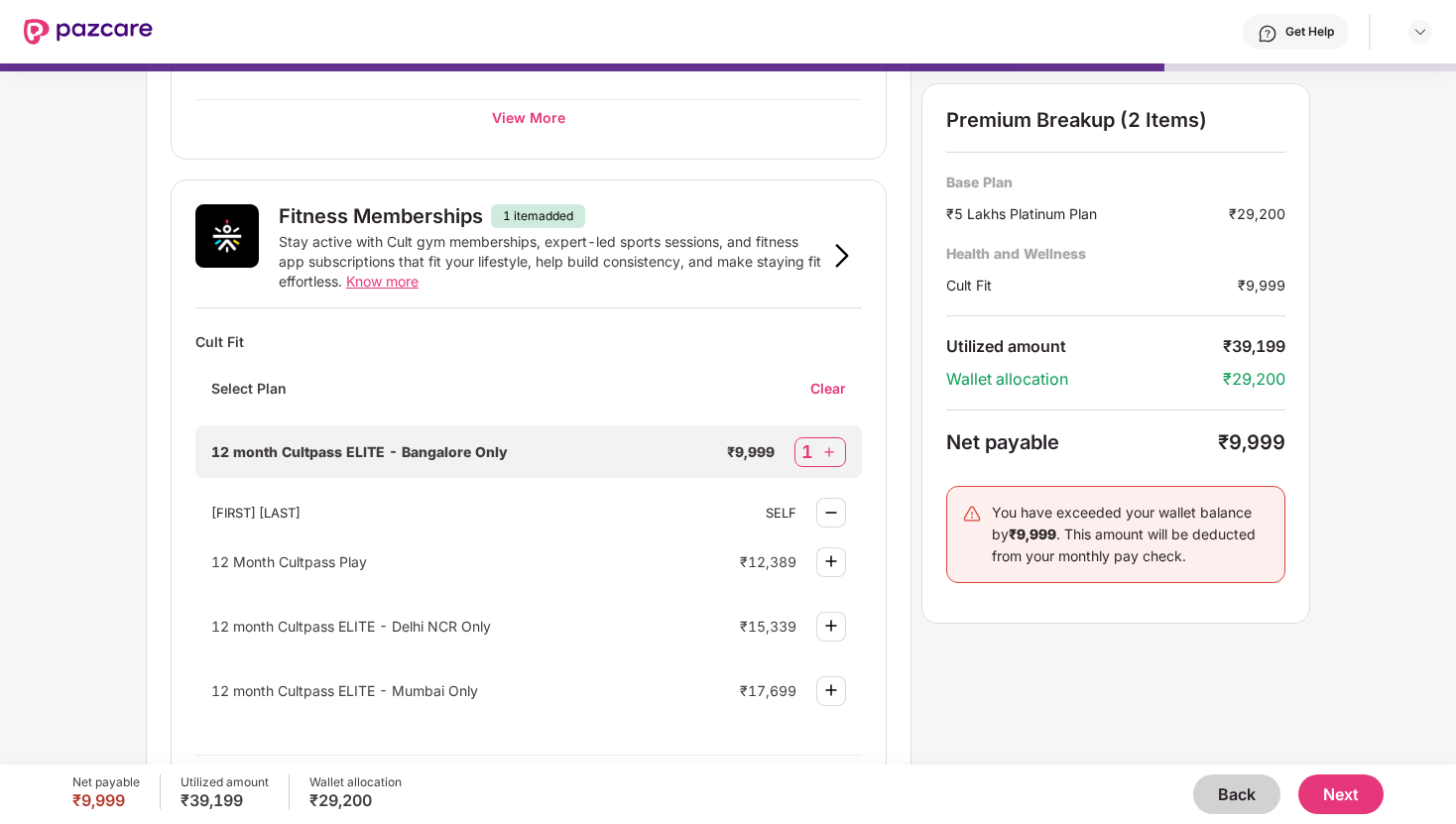 click on "Clear" at bounding box center (836, 388) 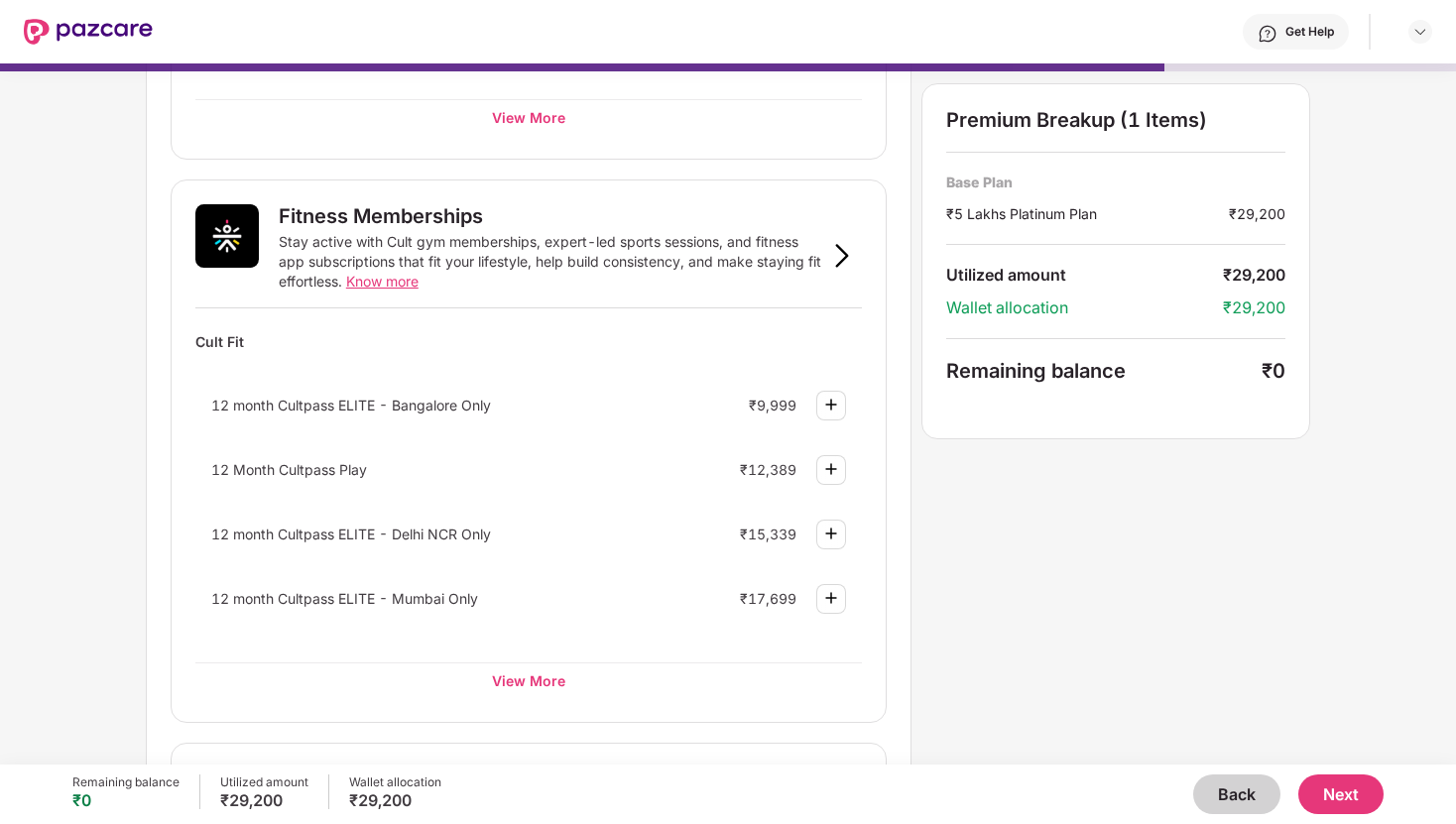 scroll, scrollTop: 637, scrollLeft: 0, axis: vertical 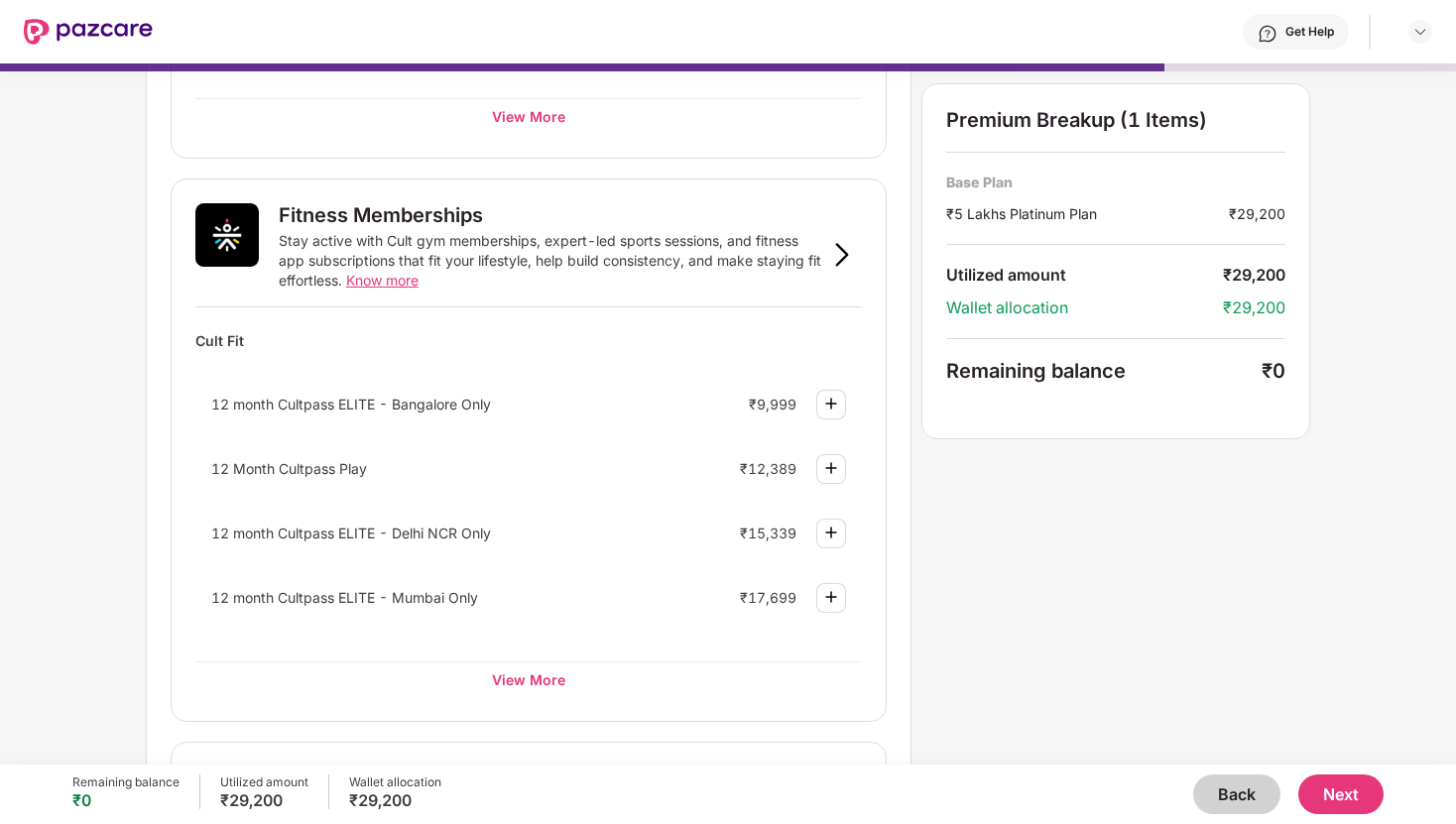 click on "Next" at bounding box center [1341, 794] 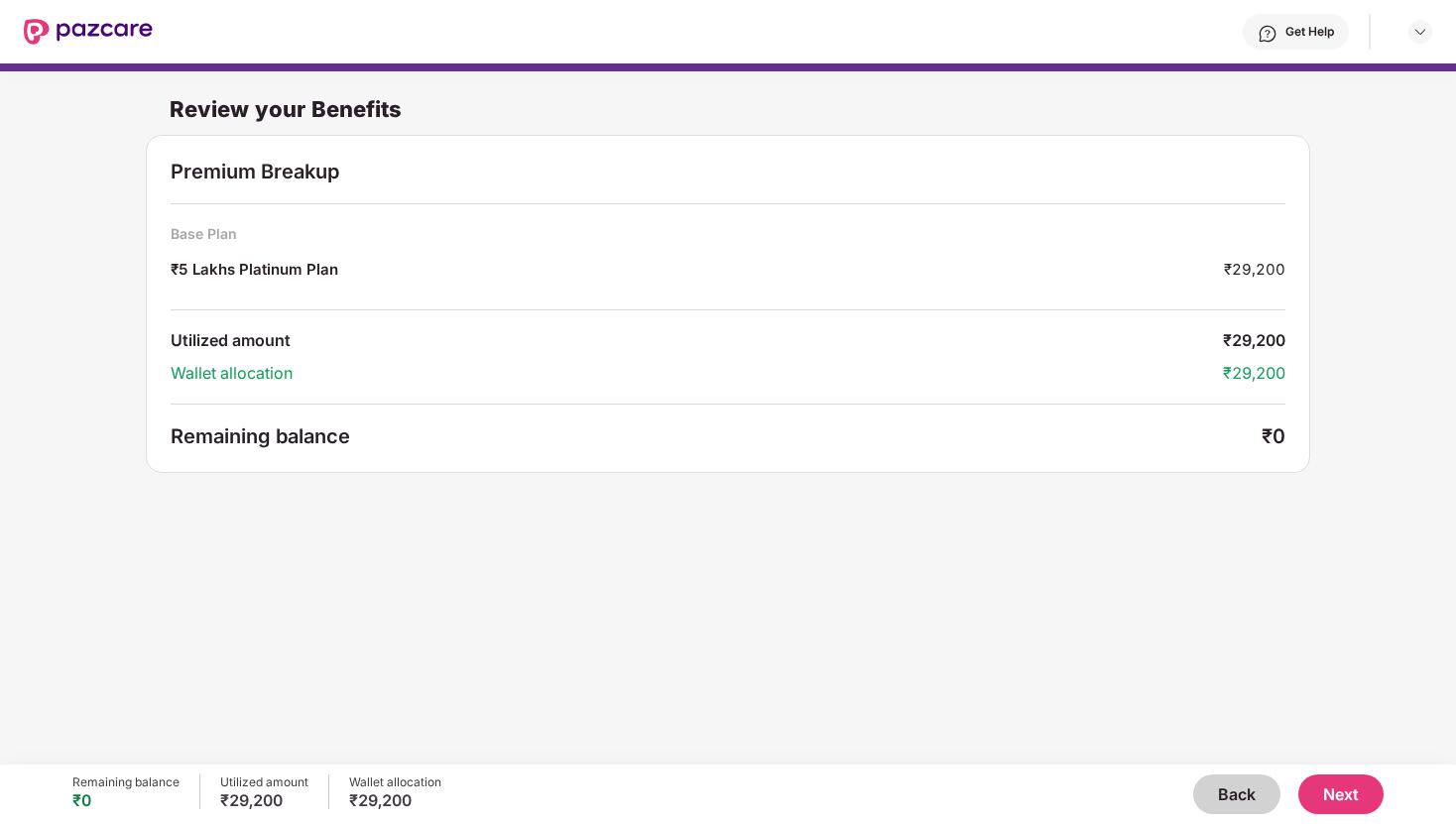click on "Next" at bounding box center (1341, 794) 